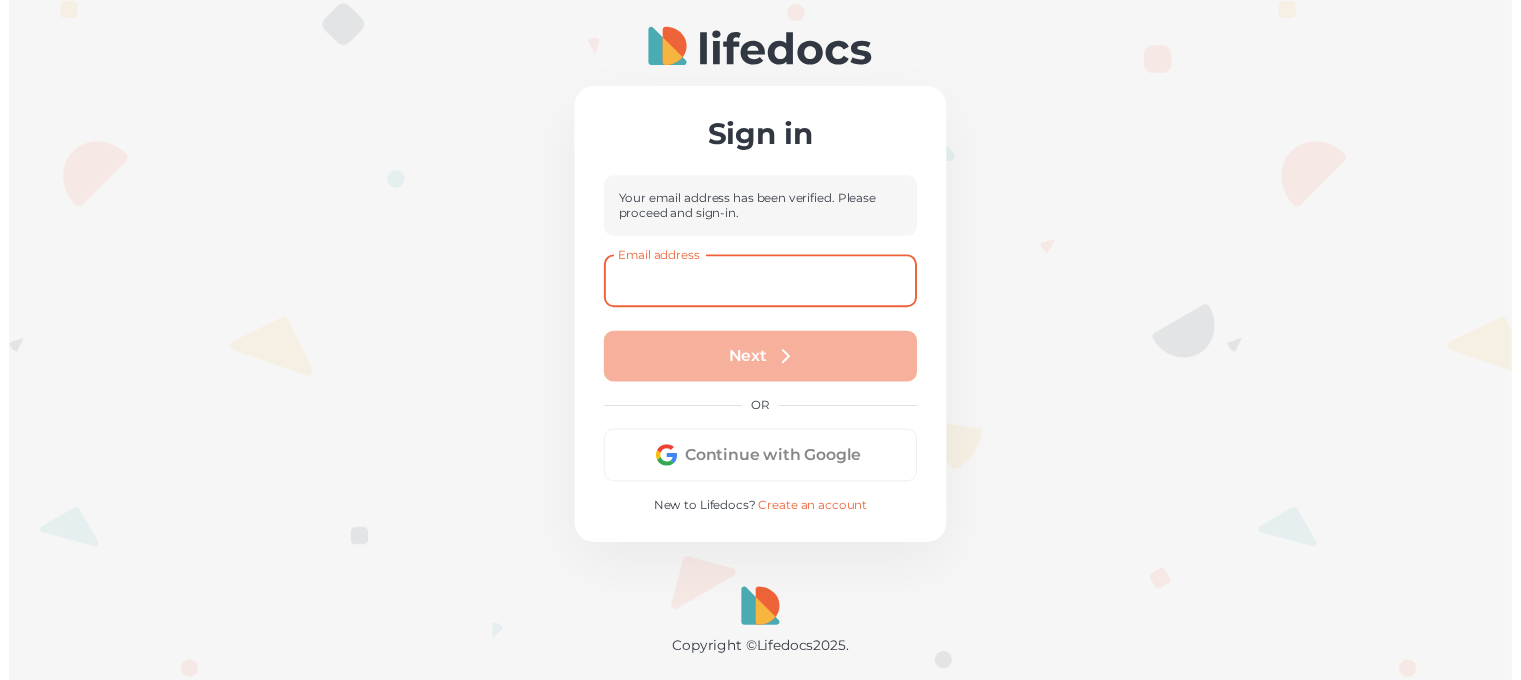 scroll, scrollTop: 0, scrollLeft: 0, axis: both 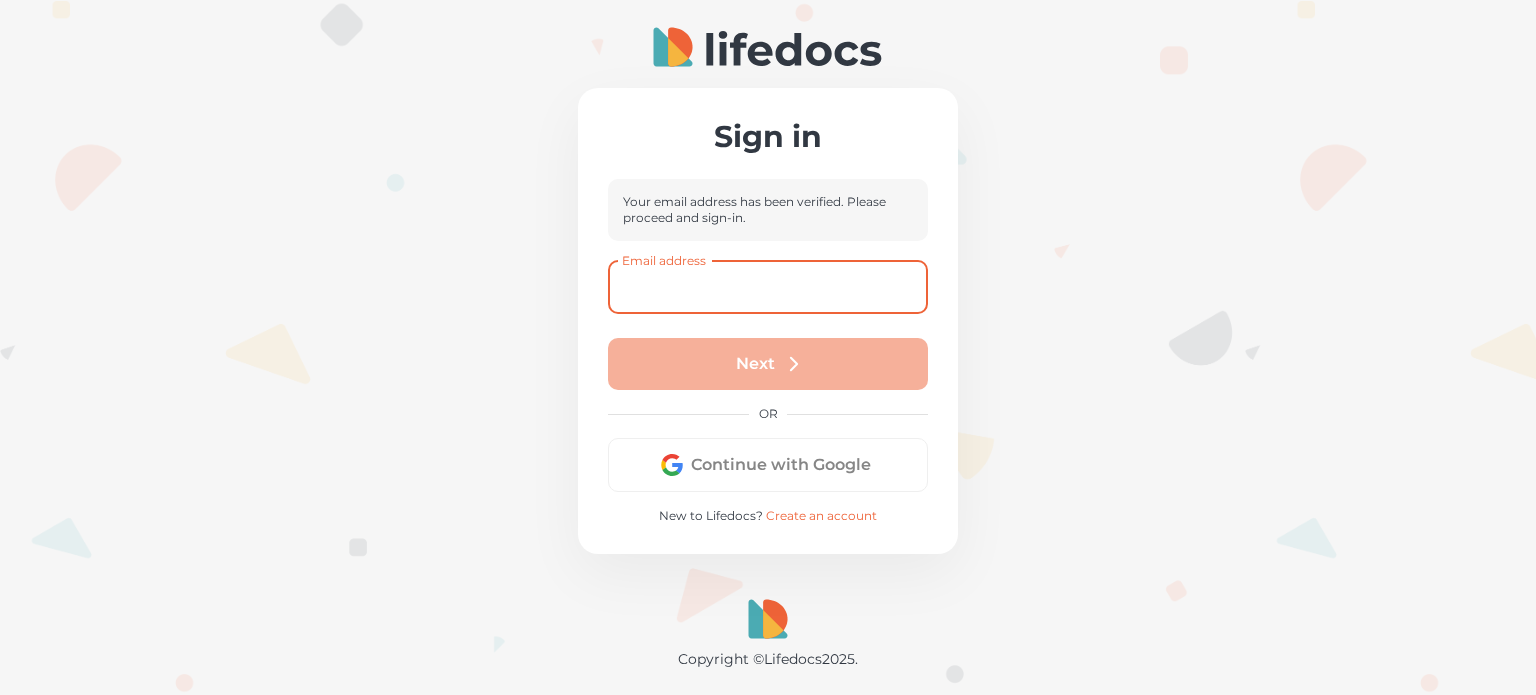 type on "D" 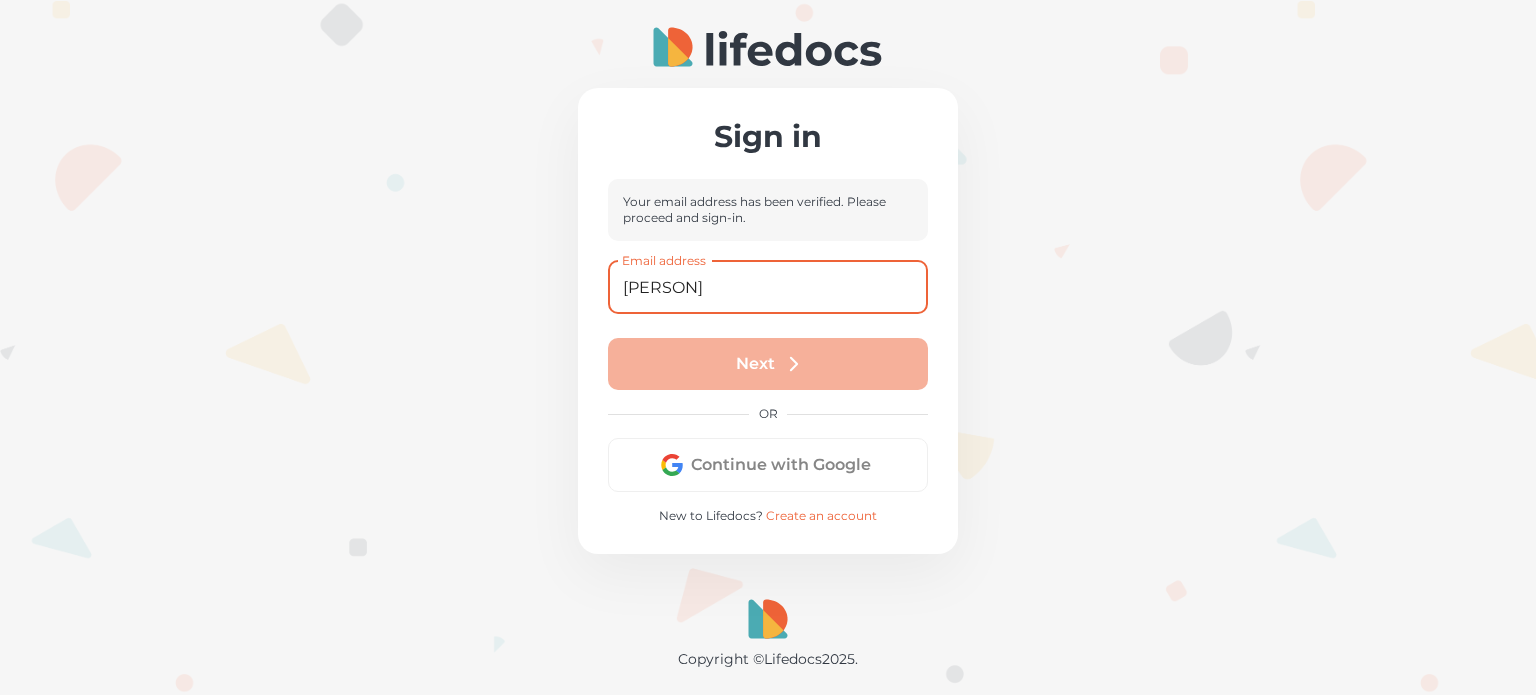 type on "[EMAIL]" 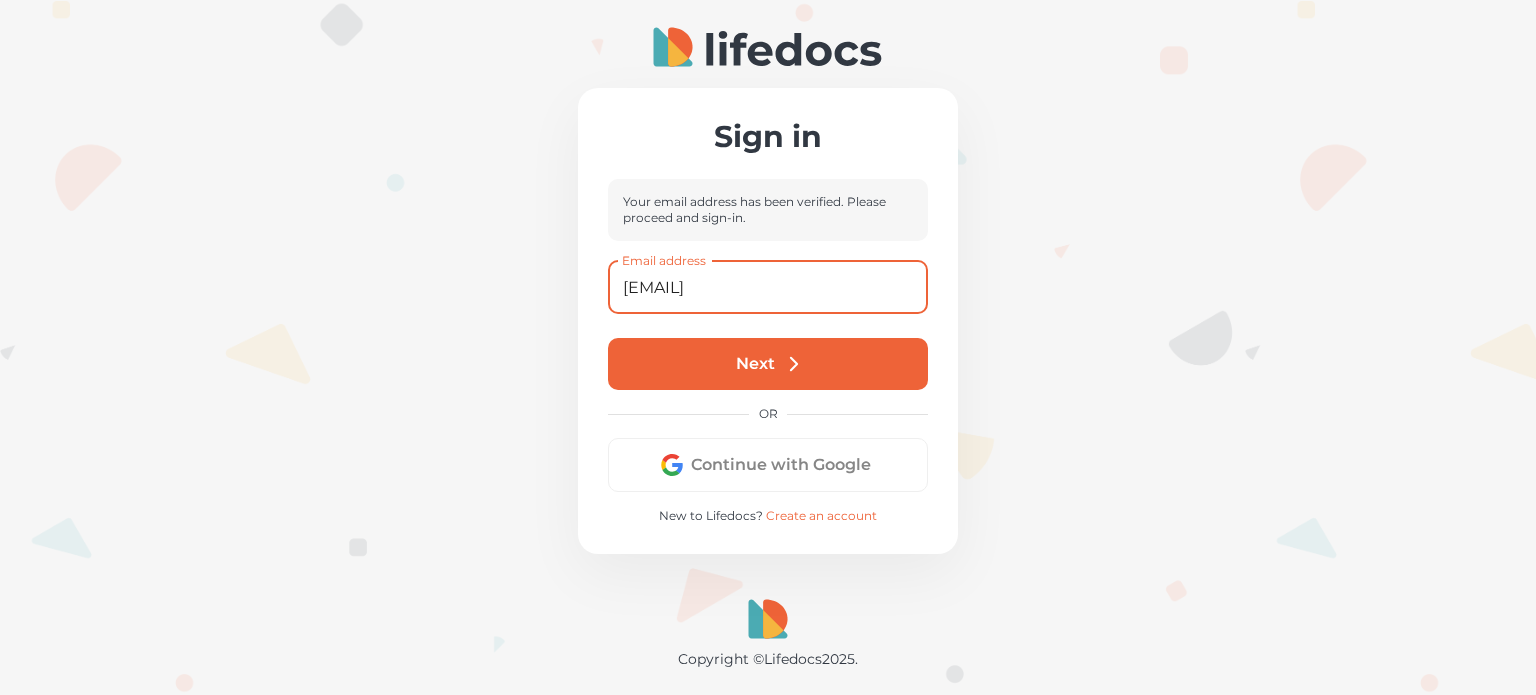 click on "Next" at bounding box center (768, 364) 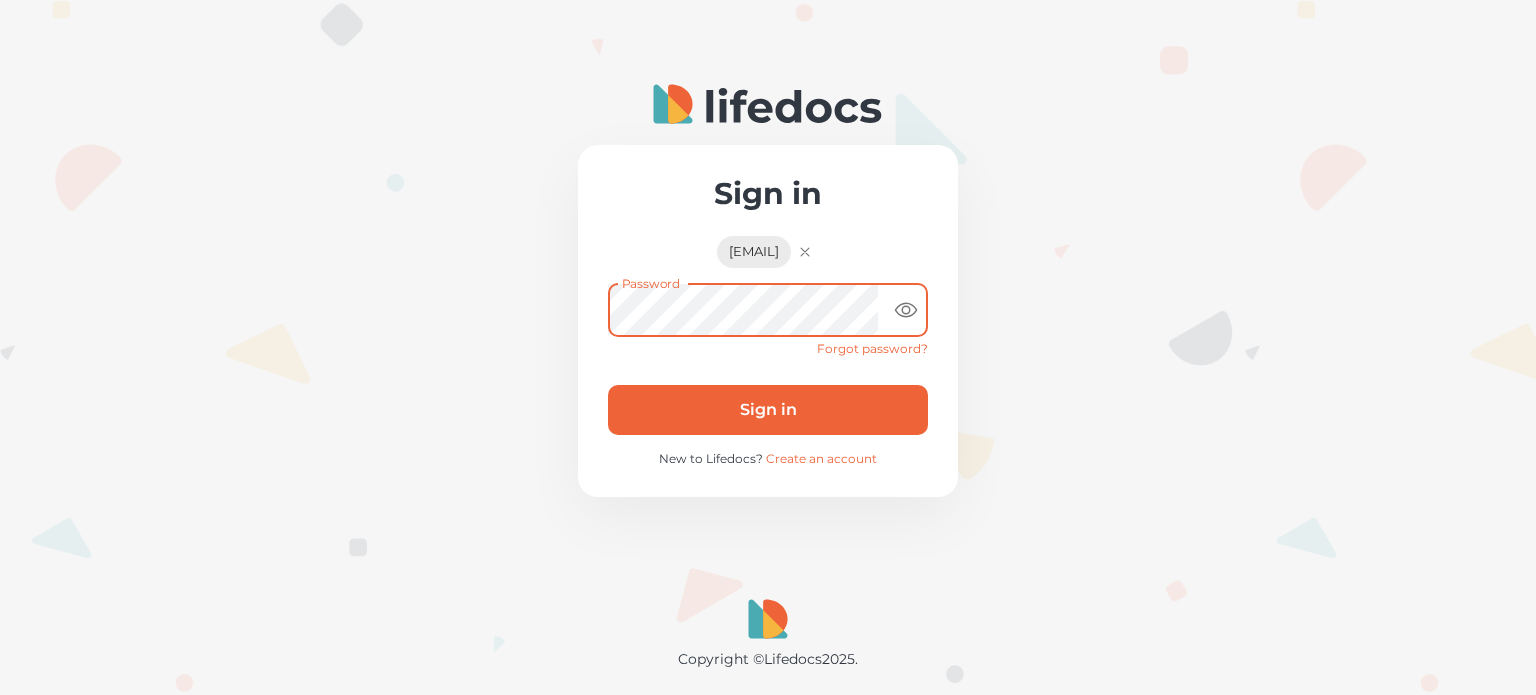 click 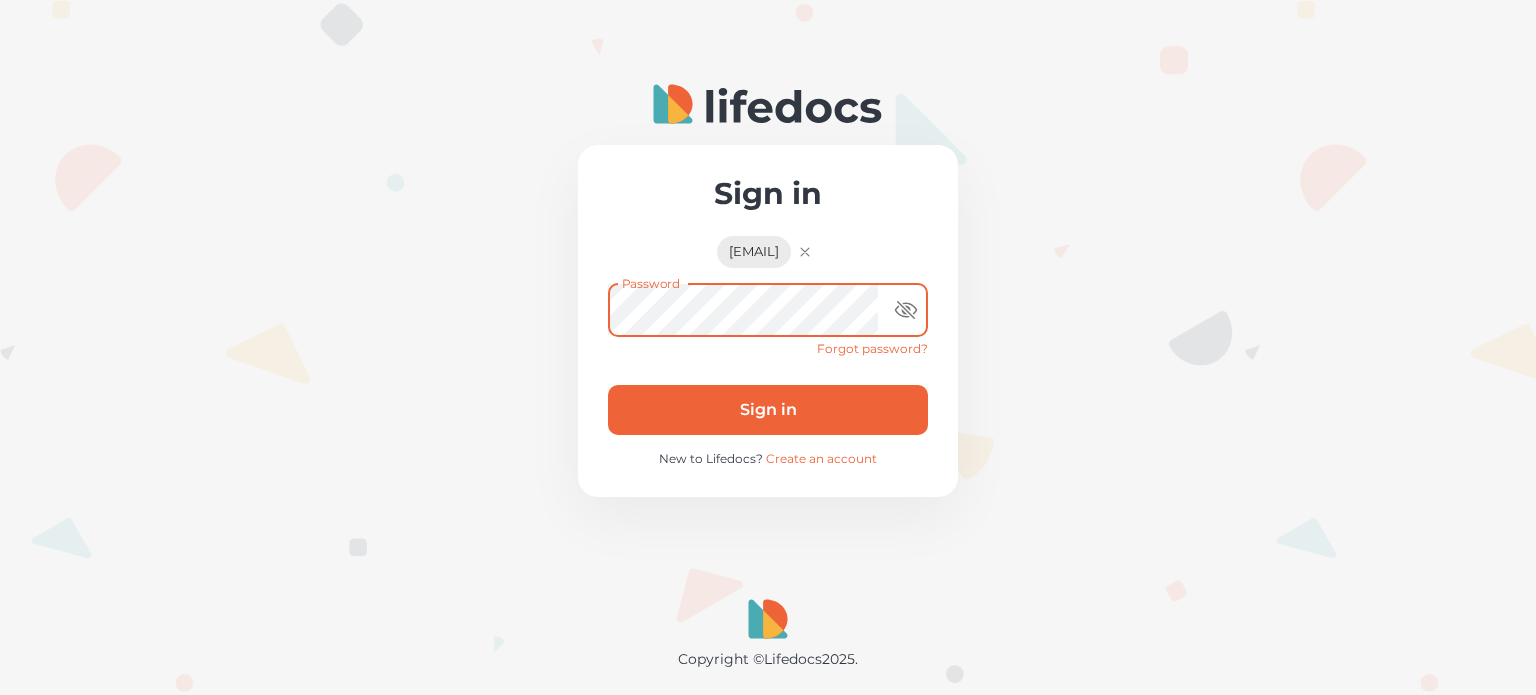 click on "Sign in" at bounding box center [768, 410] 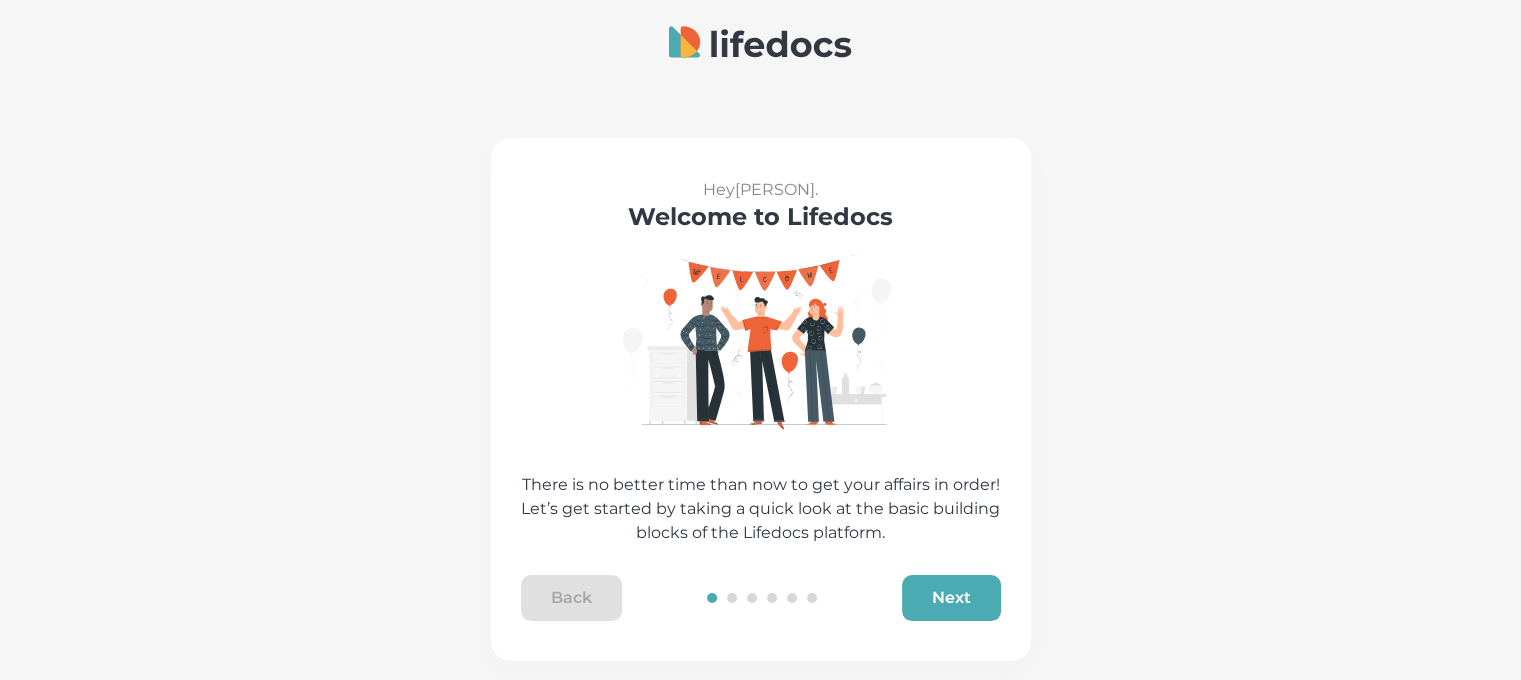 scroll, scrollTop: 24, scrollLeft: 0, axis: vertical 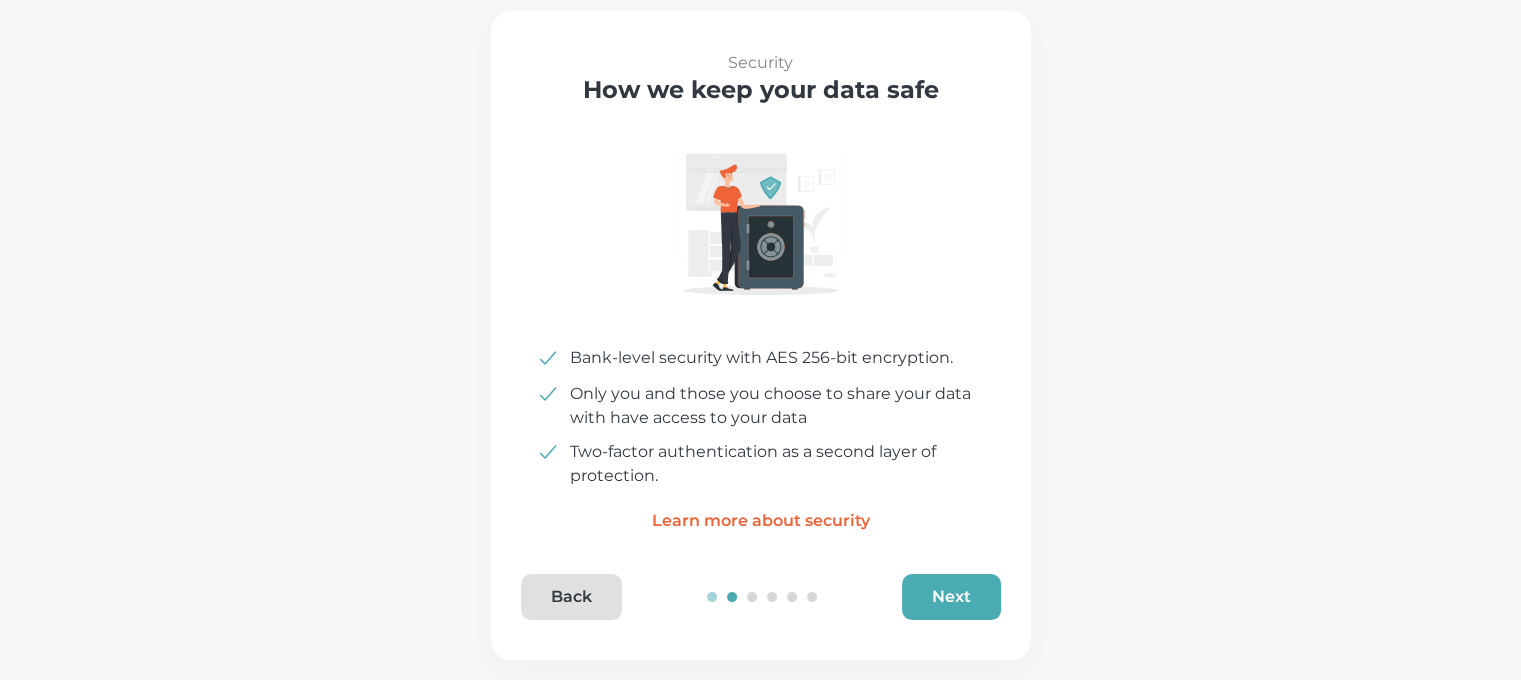 click on "Next" at bounding box center [951, 597] 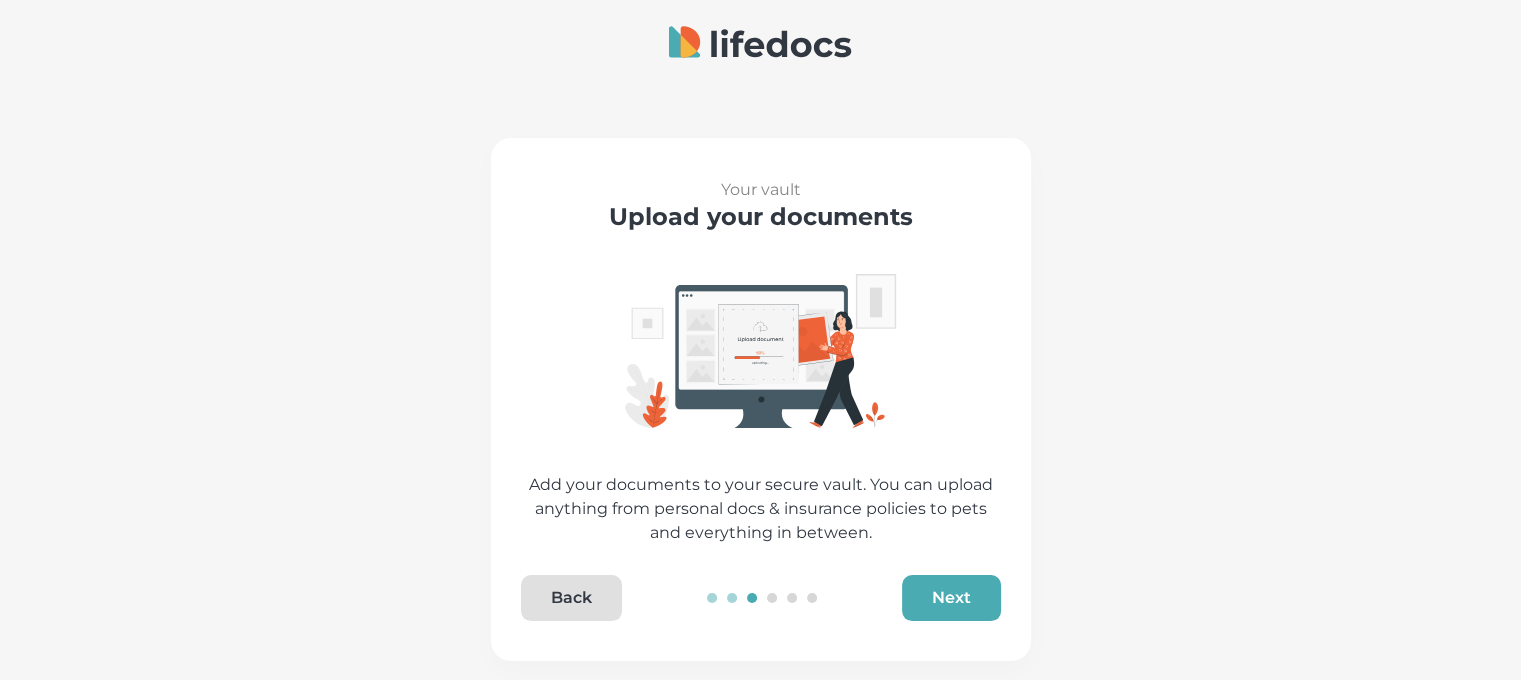 click on "Next" at bounding box center (951, 598) 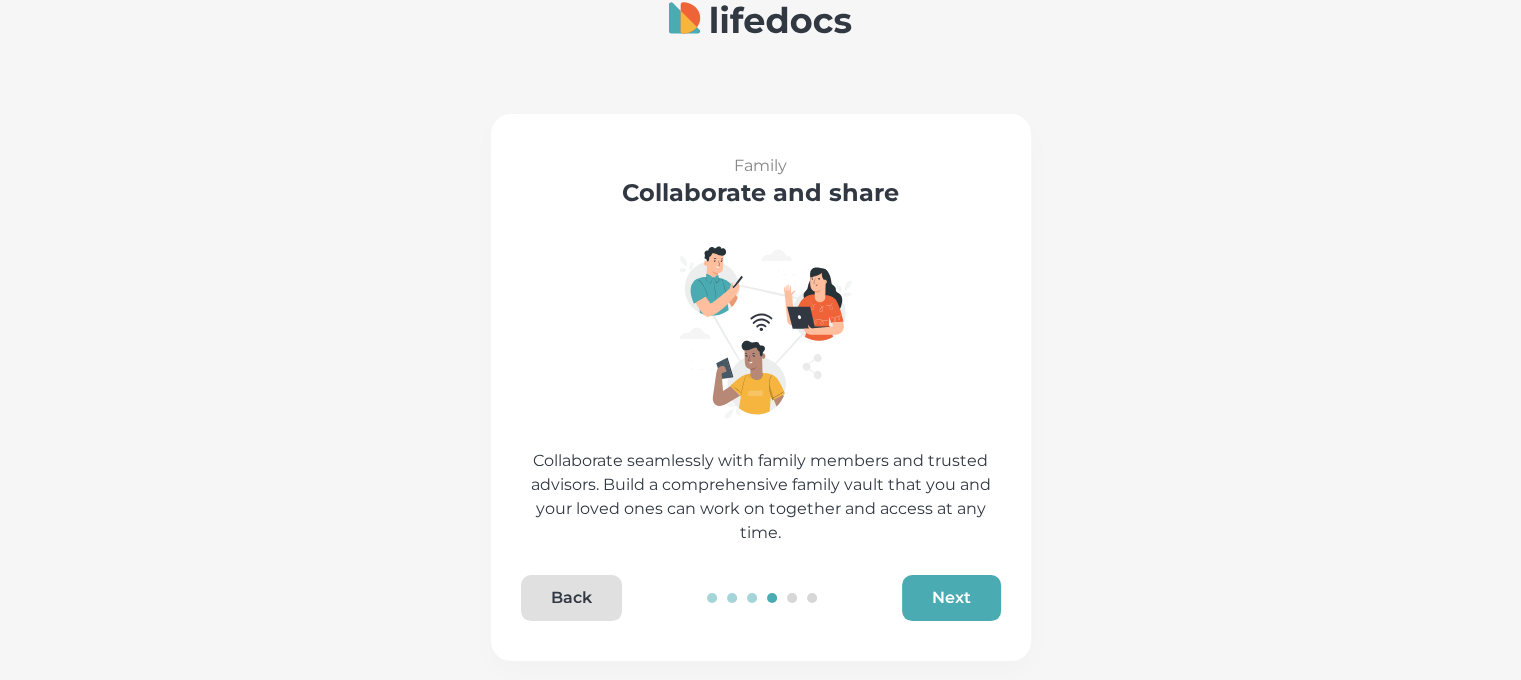 click on "Next" at bounding box center [951, 598] 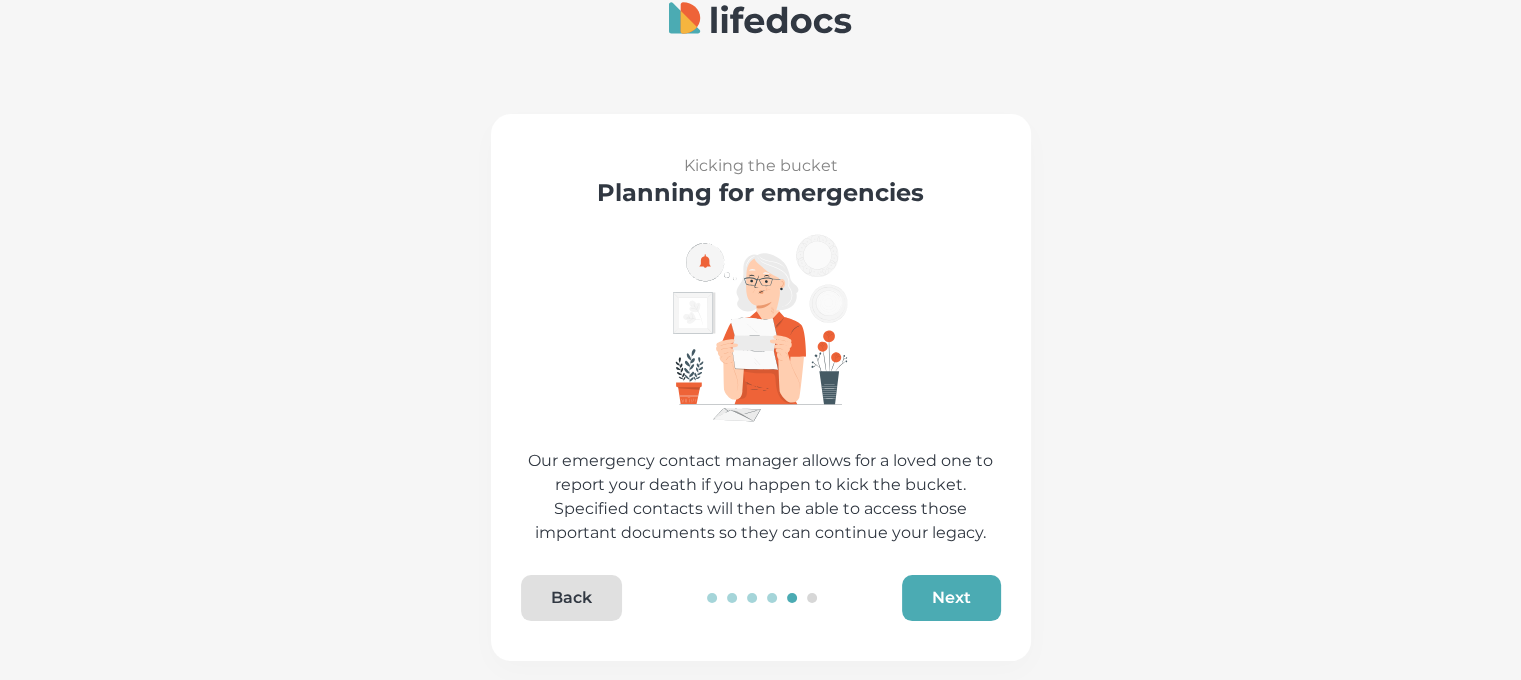 click on "Next" at bounding box center [951, 598] 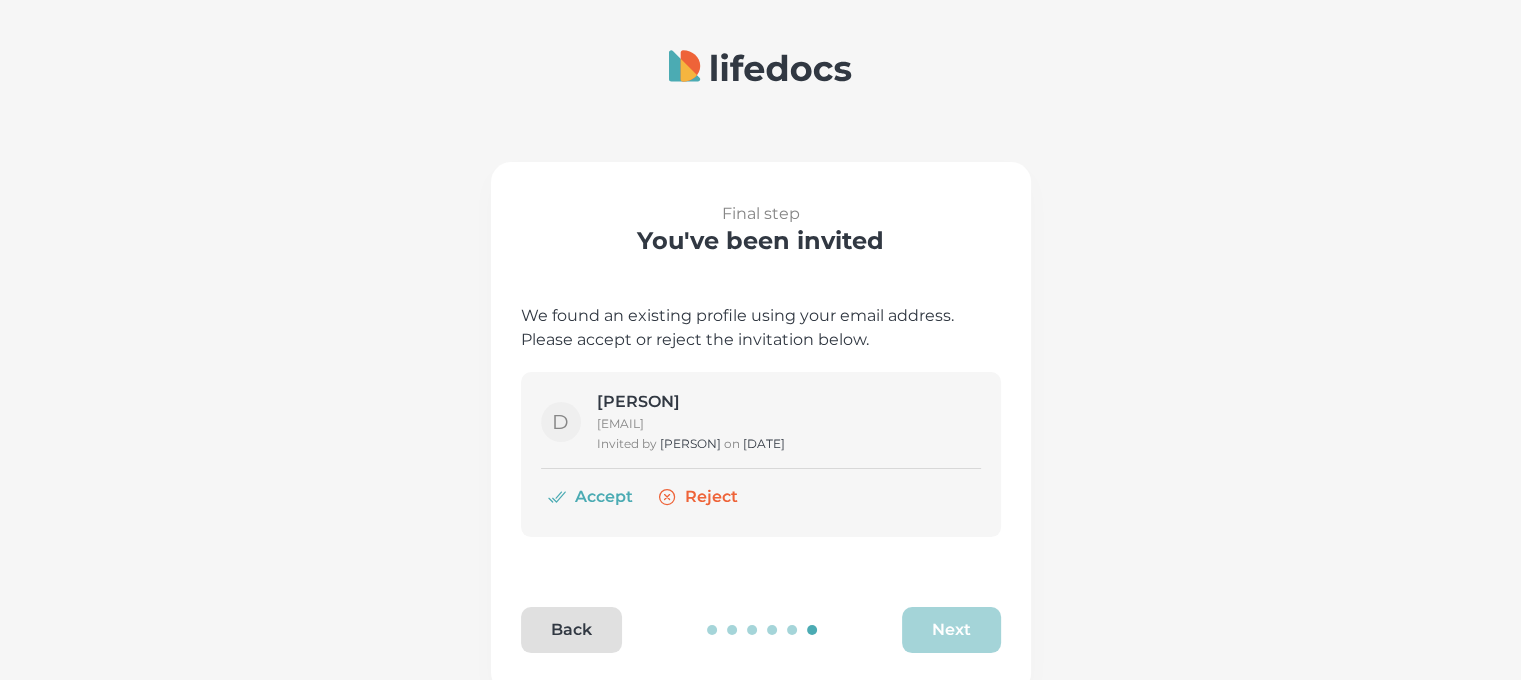 click on "Accept" at bounding box center (592, 497) 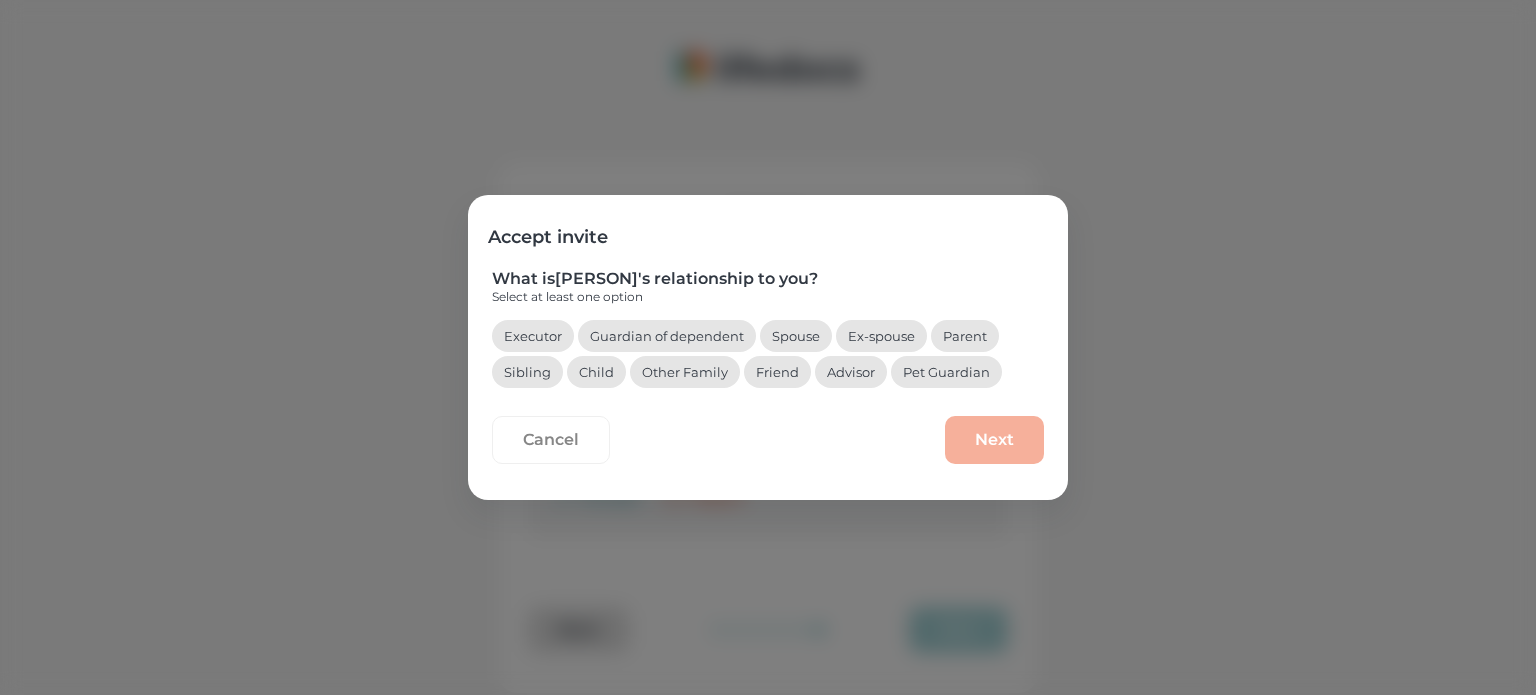 click on "Advisor" at bounding box center (851, 372) 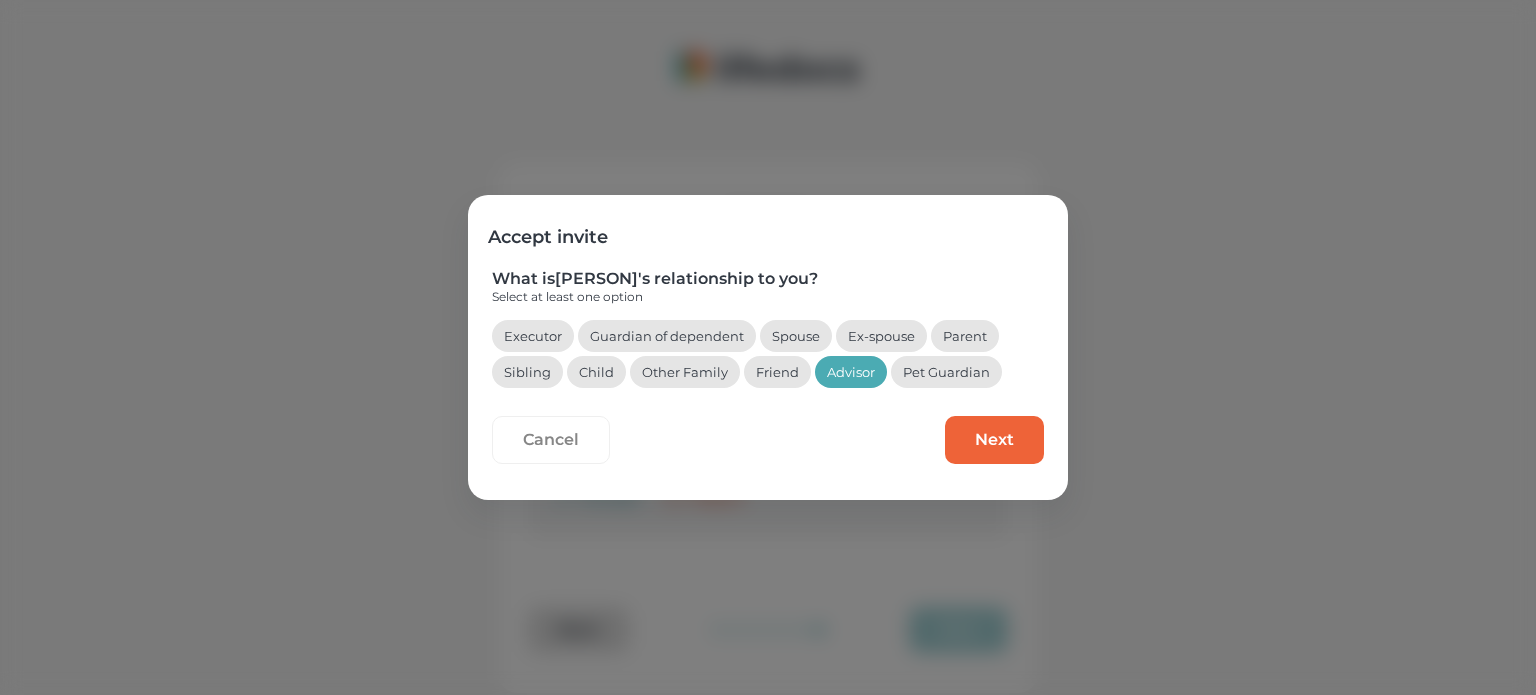 click on "Next" at bounding box center [994, 440] 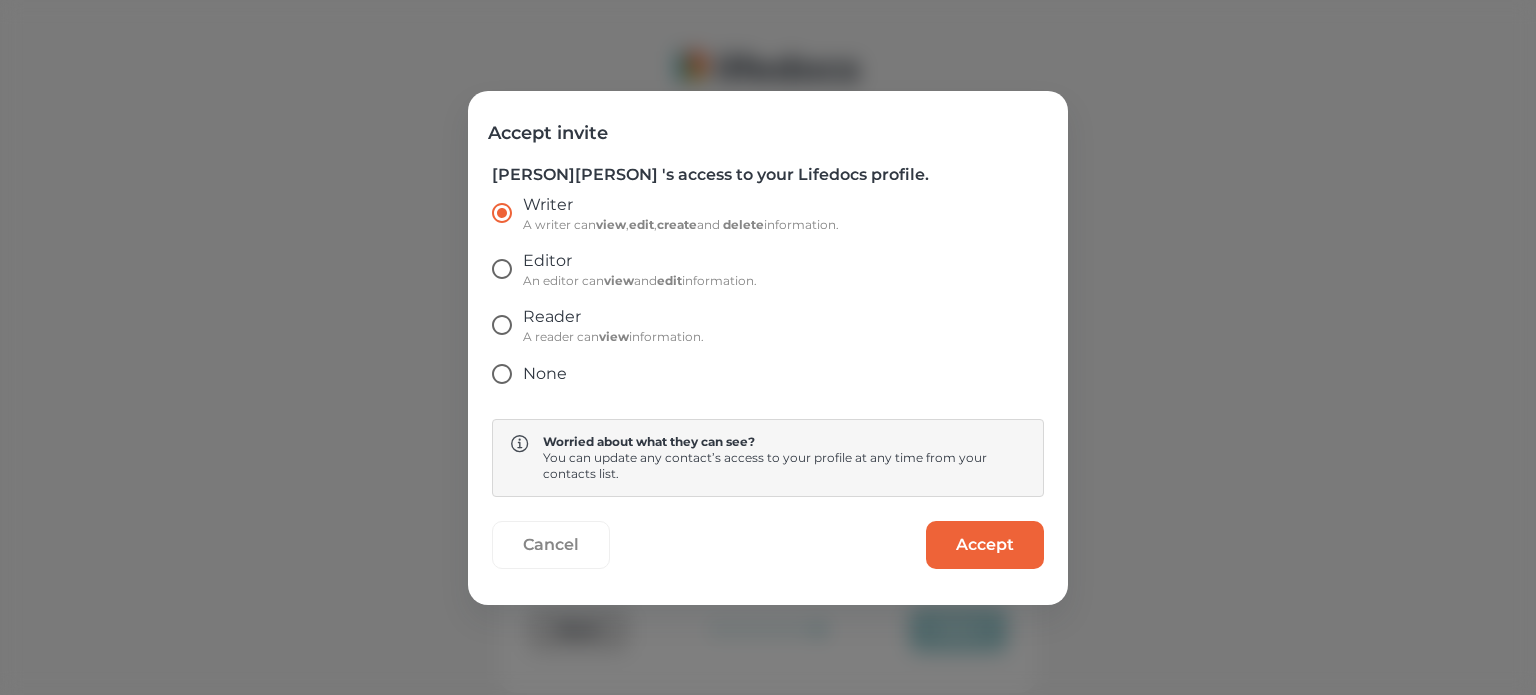 click on "Accept" at bounding box center [985, 545] 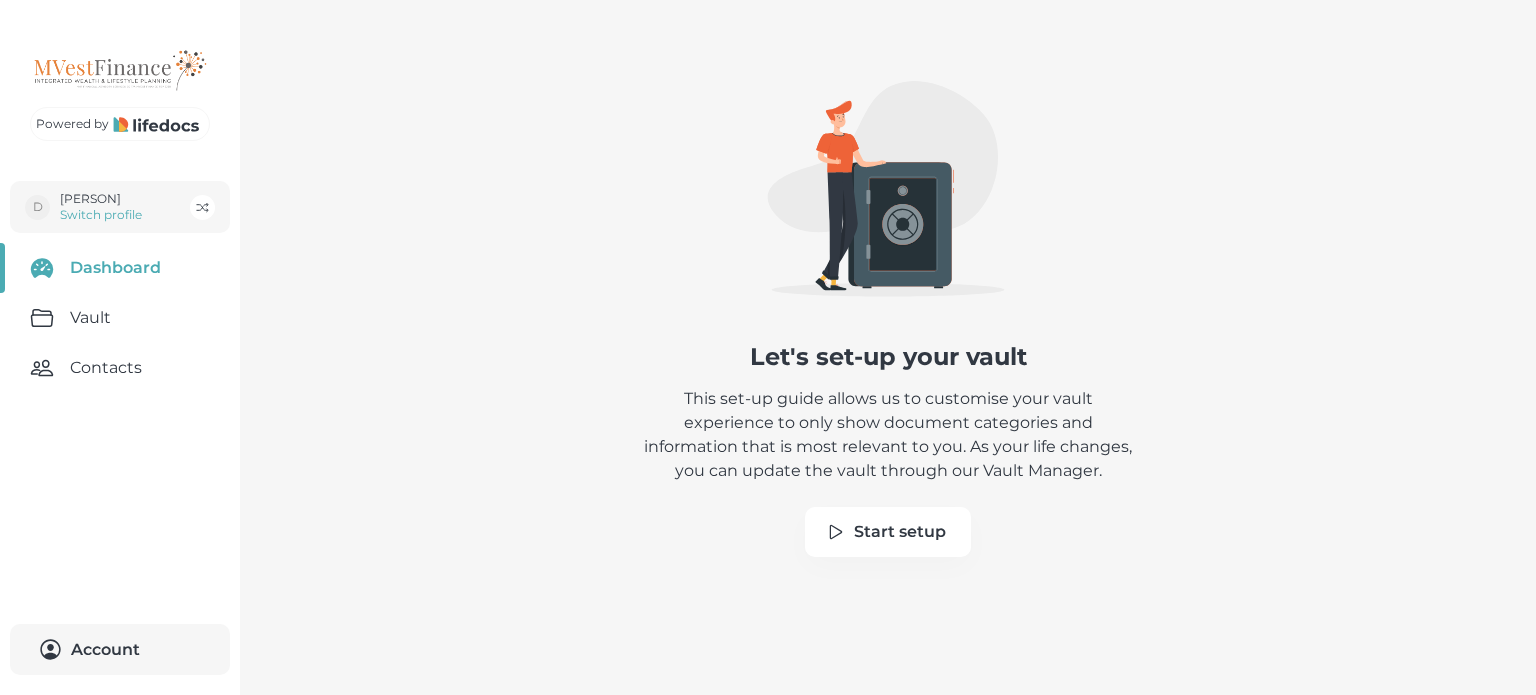 click on "Dashboard" at bounding box center (120, 268) 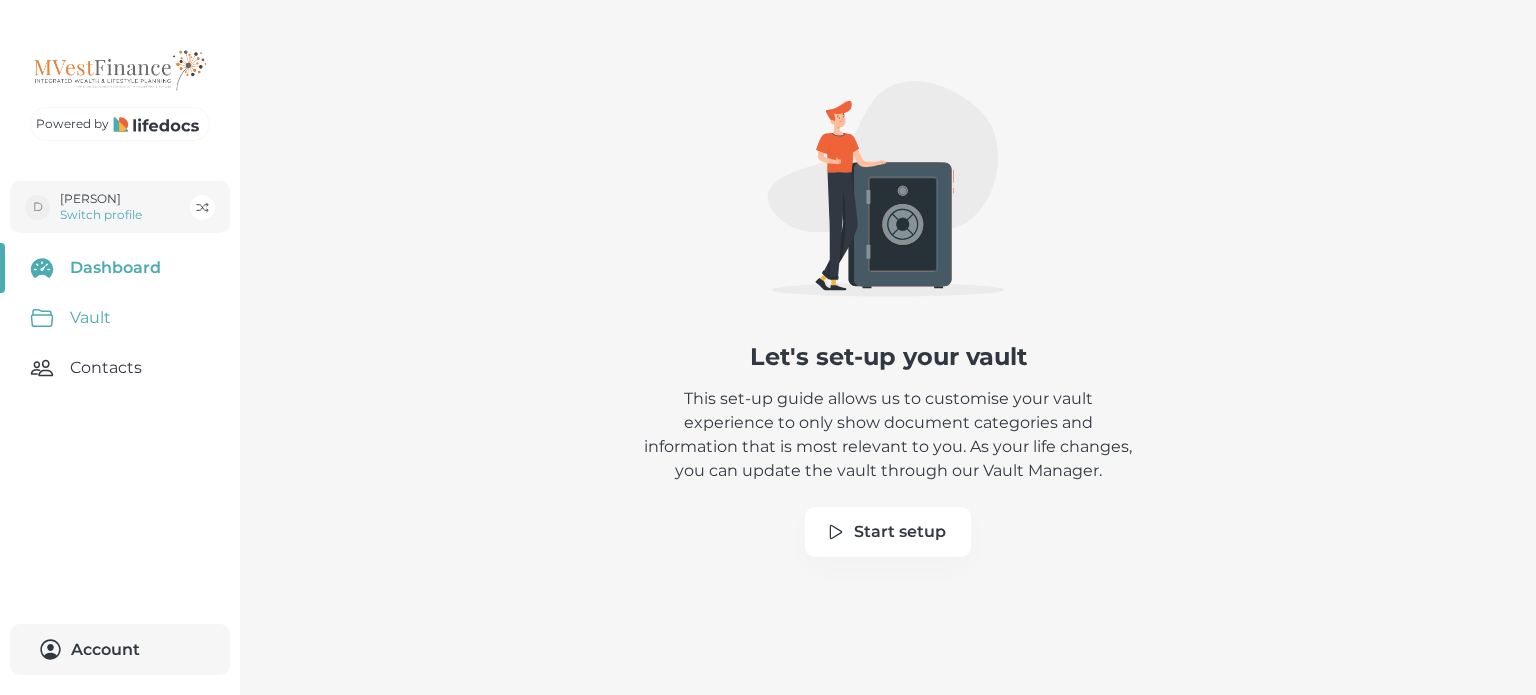 click on "Vault" at bounding box center [120, 318] 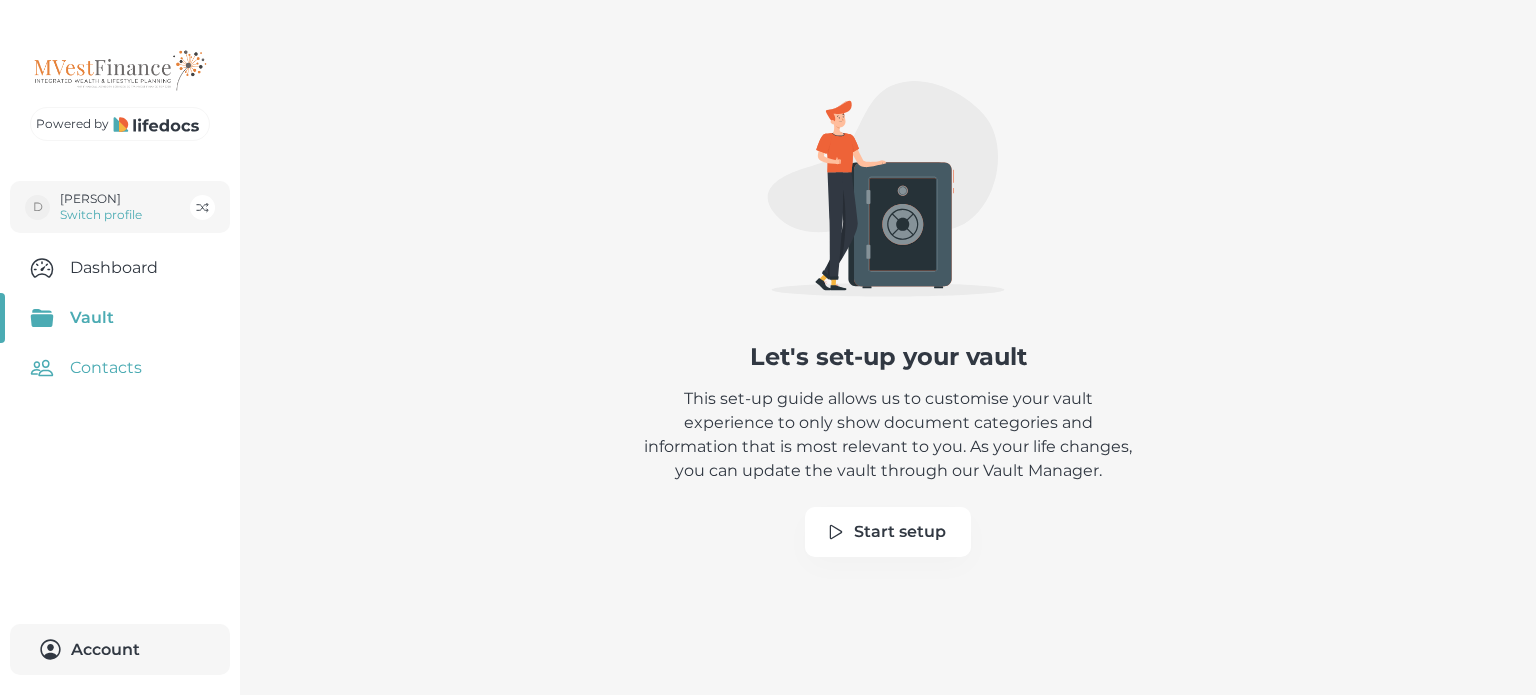 click on "Contacts" at bounding box center (120, 368) 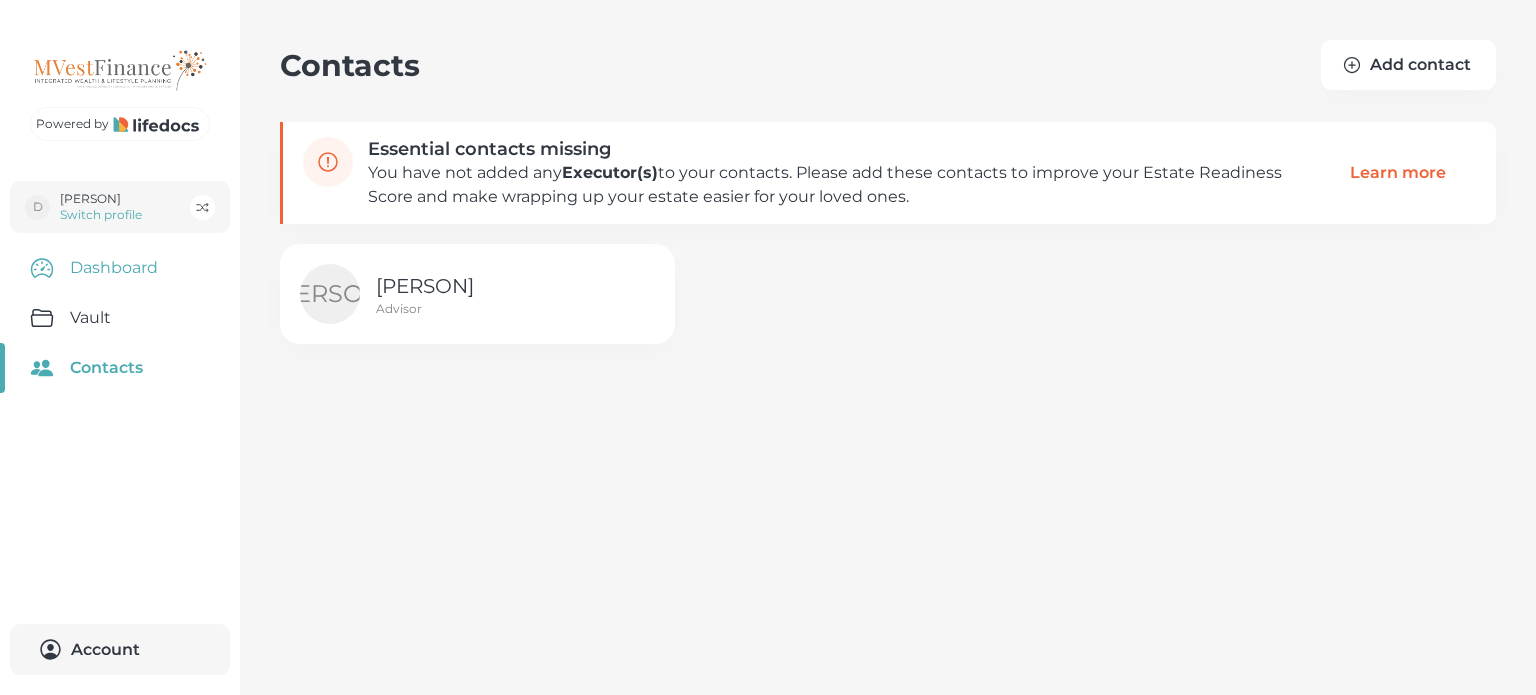 click on "Dashboard" at bounding box center [120, 268] 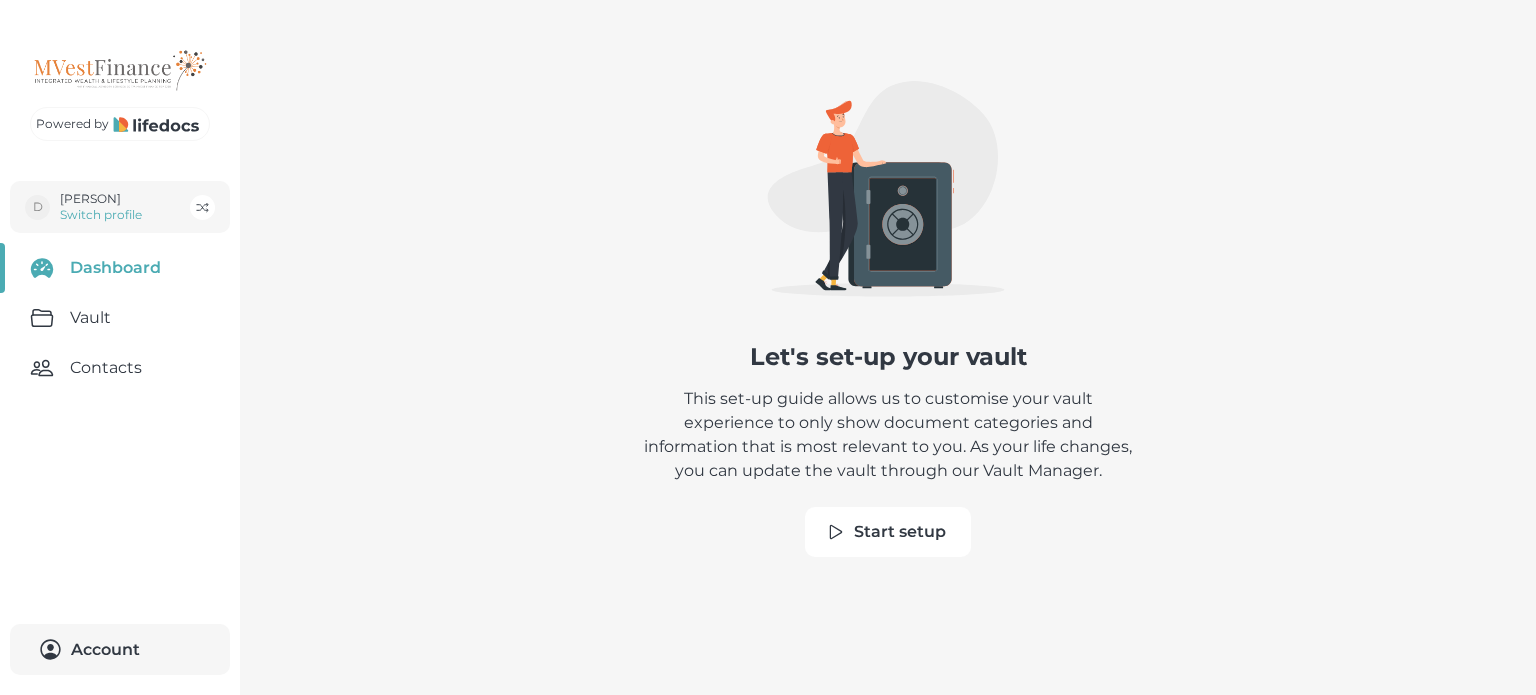 click on "Start setup" at bounding box center (888, 532) 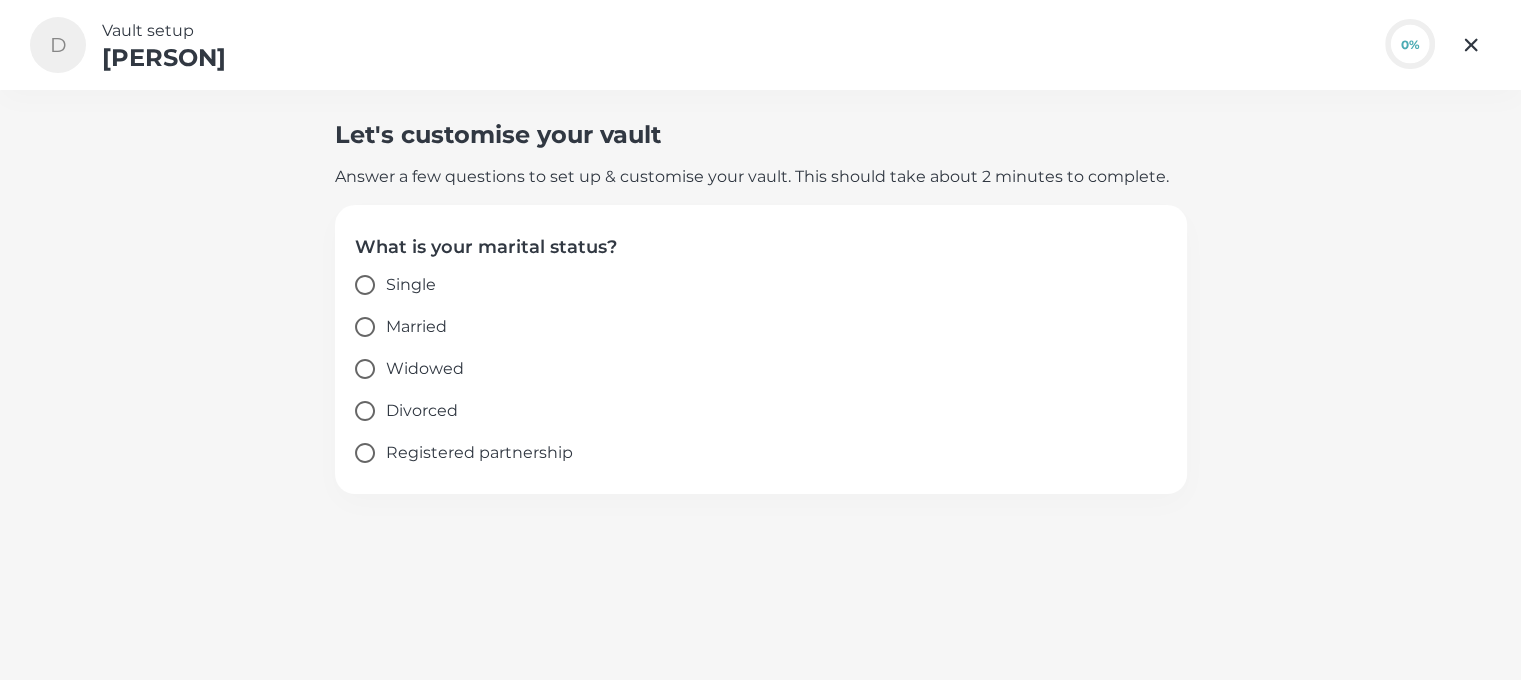 click on "Single" at bounding box center [365, 285] 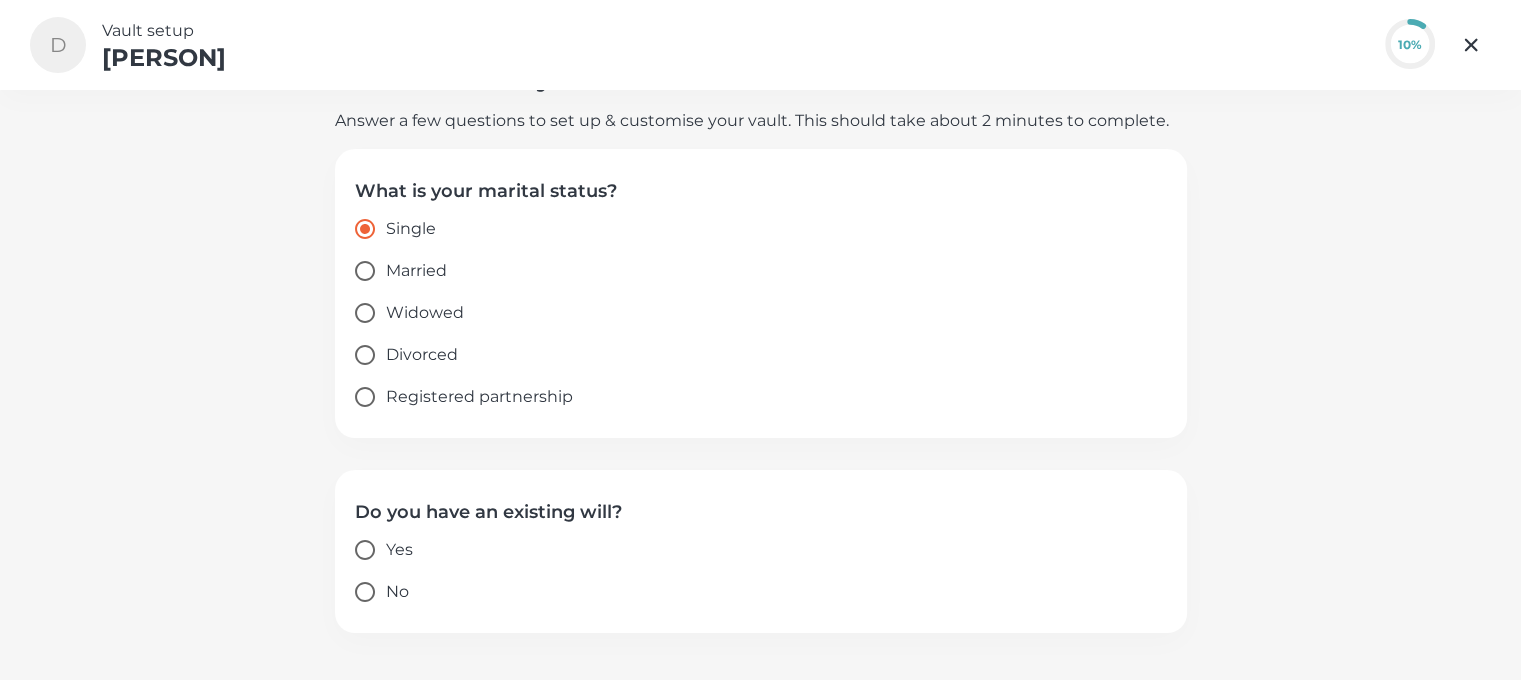 click on "No" at bounding box center (365, 592) 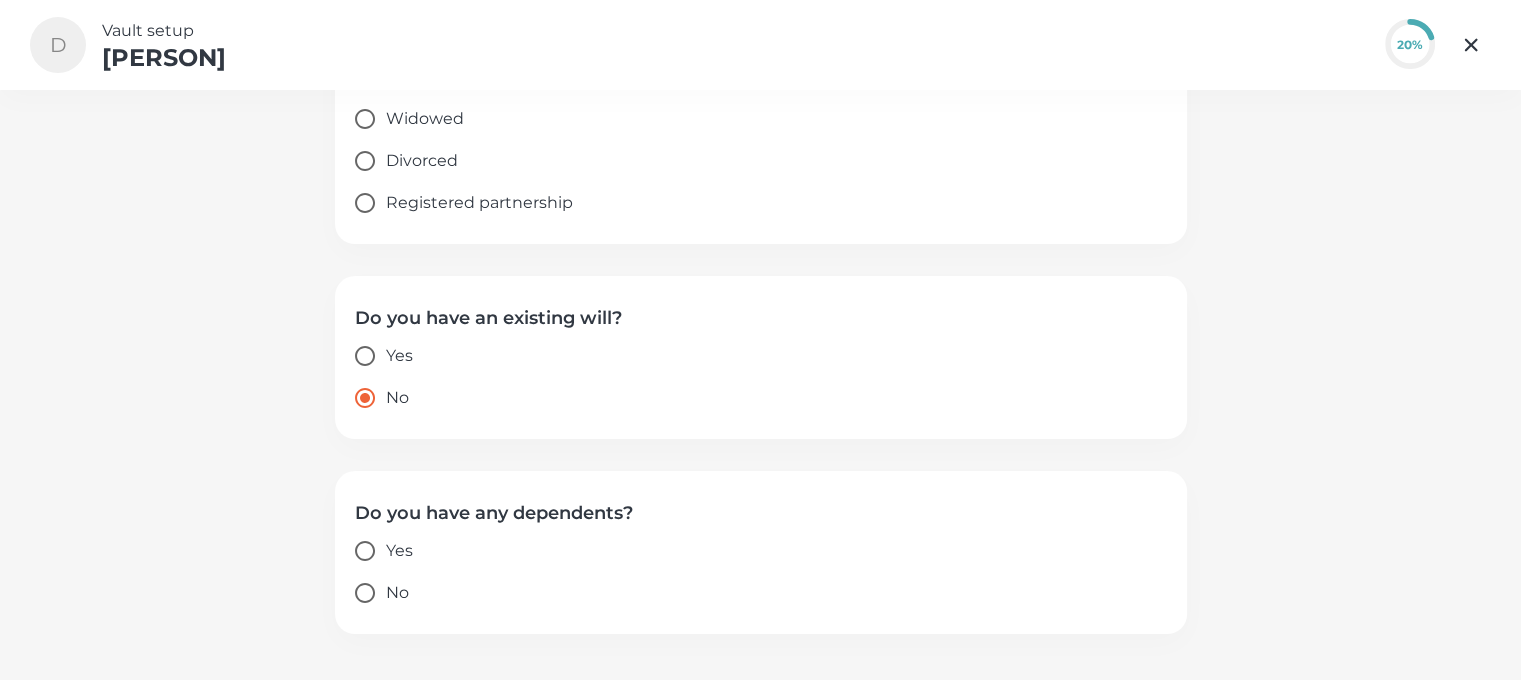 scroll, scrollTop: 252, scrollLeft: 0, axis: vertical 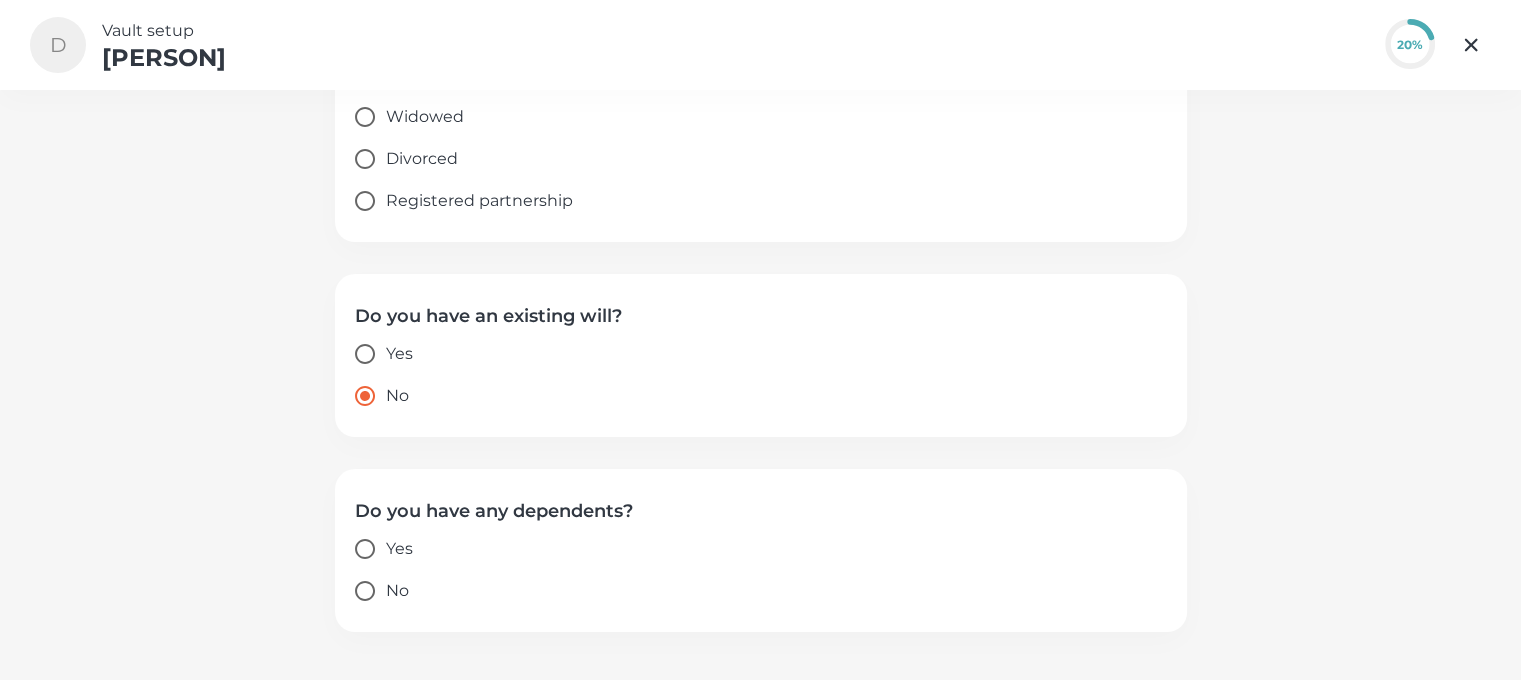 click on "No" at bounding box center (365, 591) 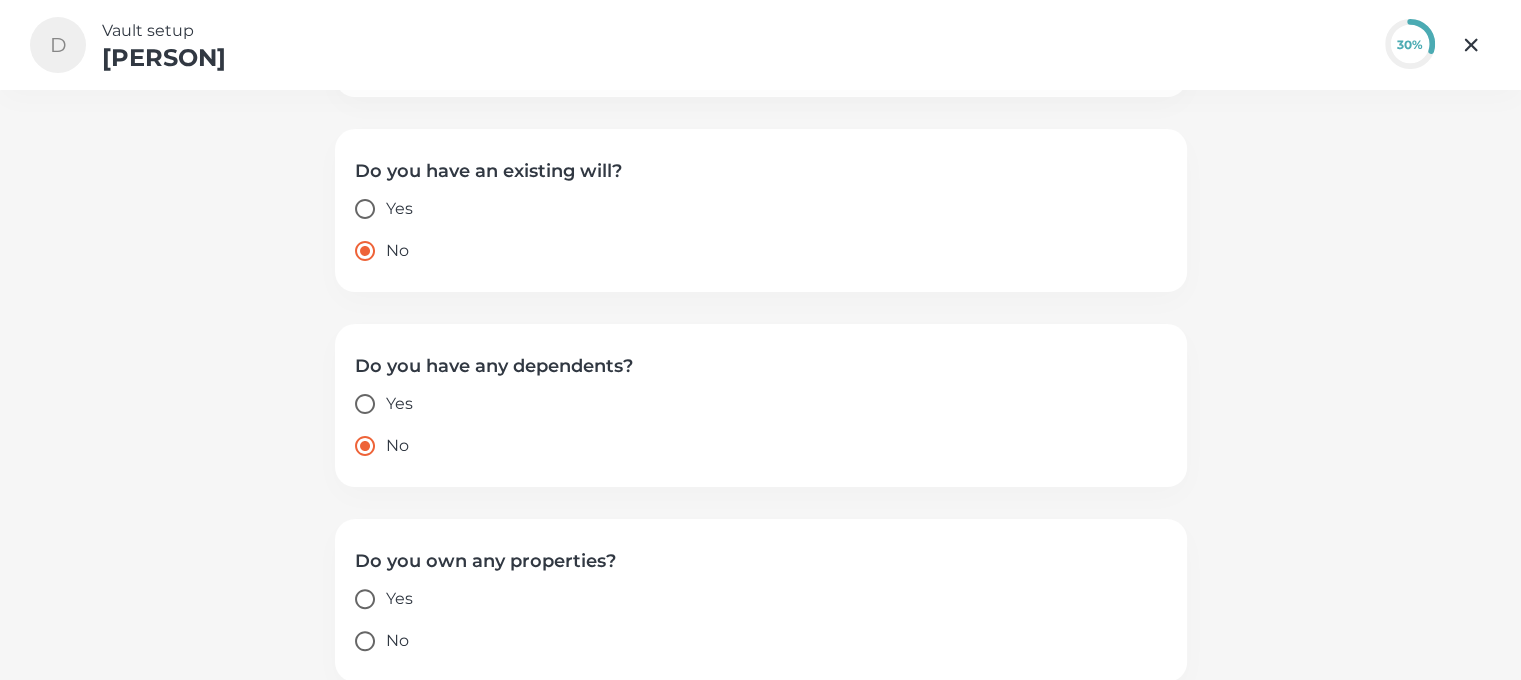 scroll, scrollTop: 415, scrollLeft: 0, axis: vertical 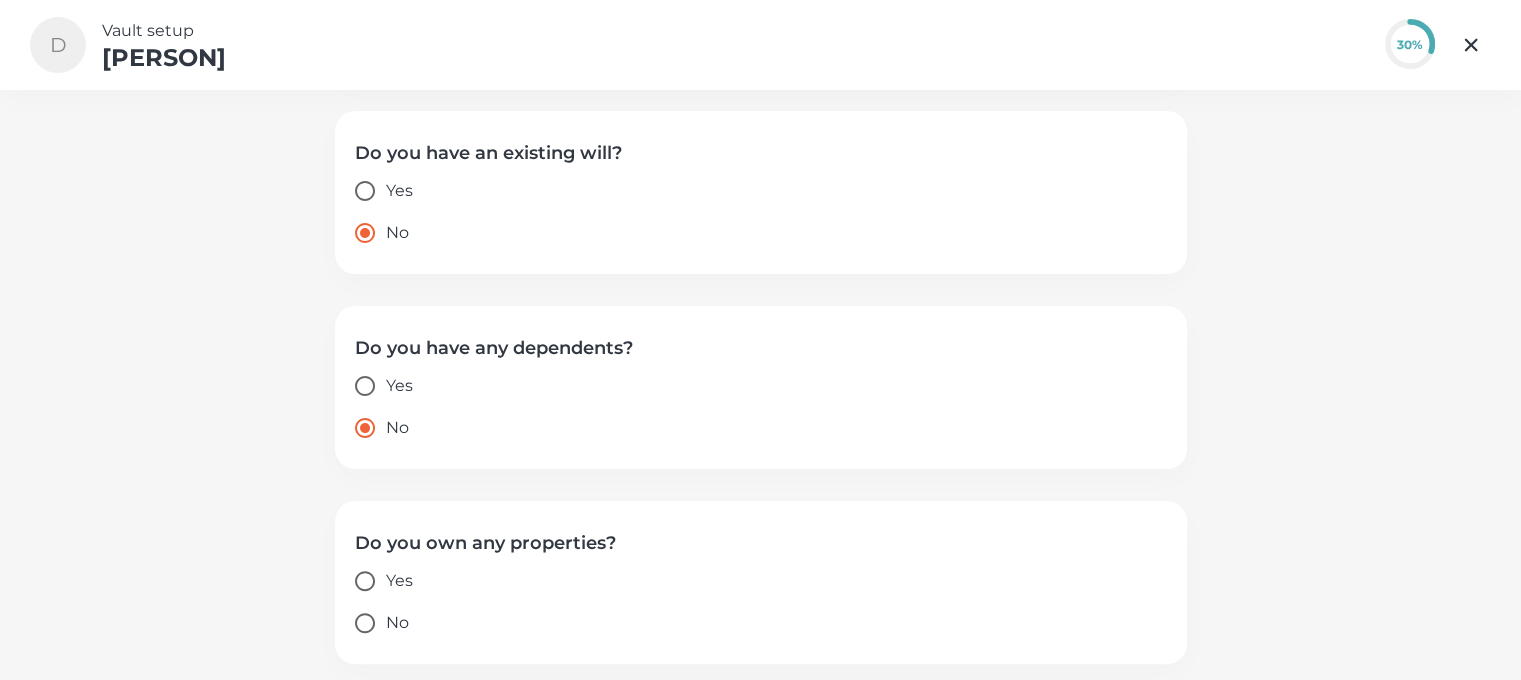 click on "No" at bounding box center (365, 623) 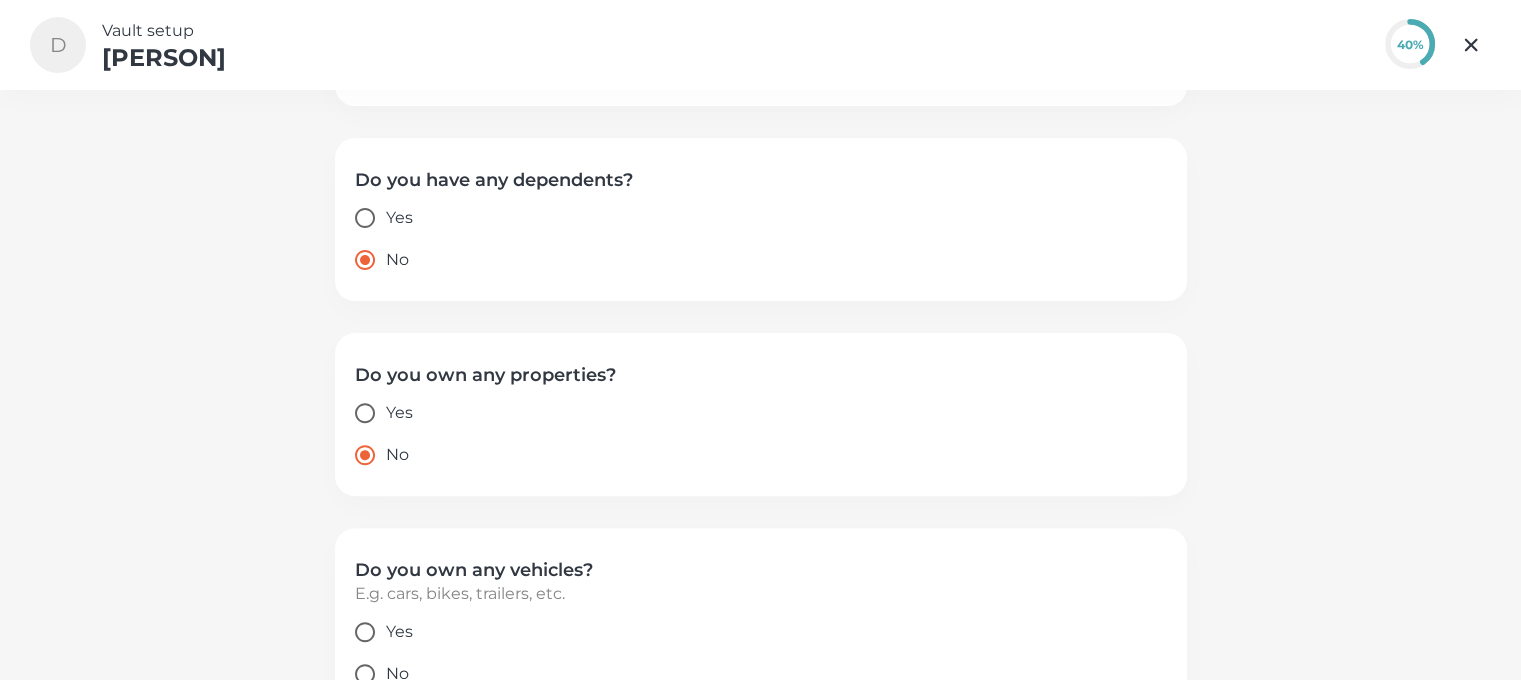 scroll, scrollTop: 634, scrollLeft: 0, axis: vertical 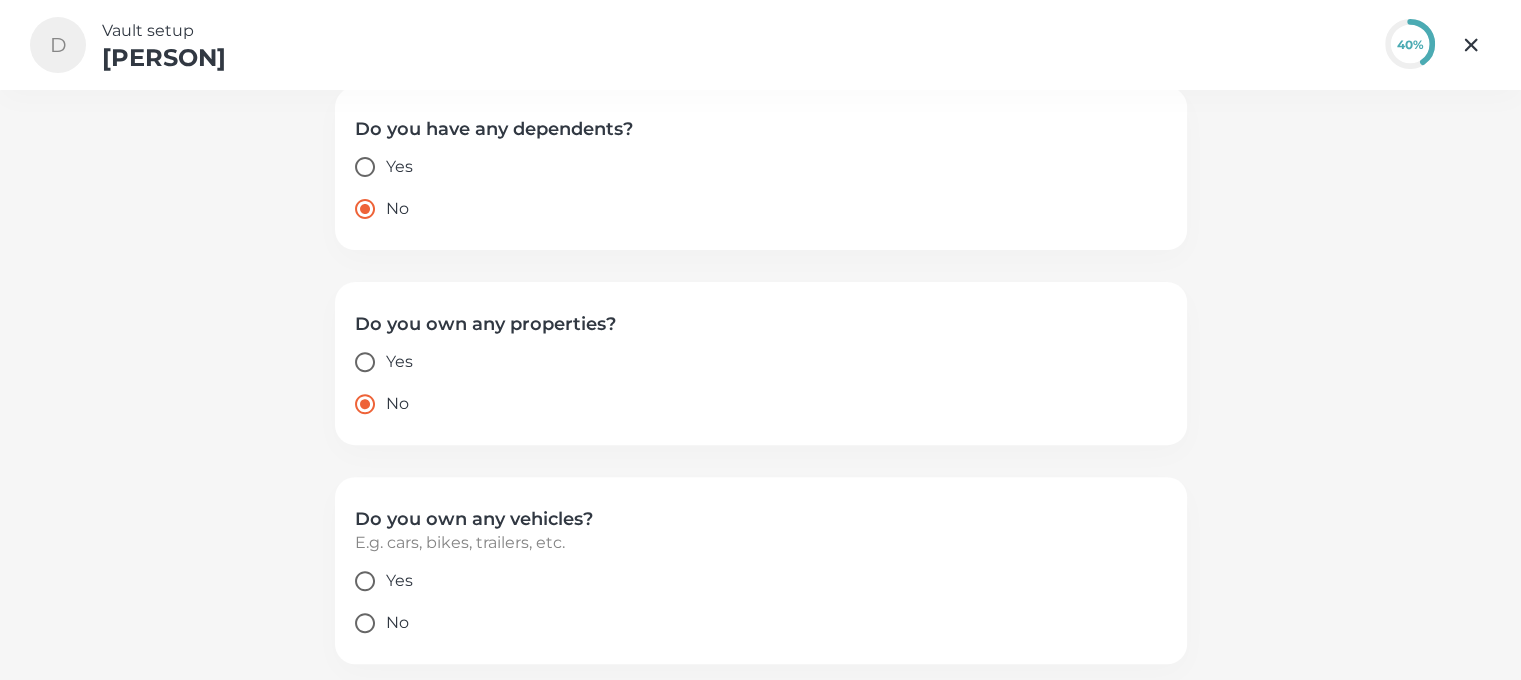 click on "Yes" at bounding box center (365, 581) 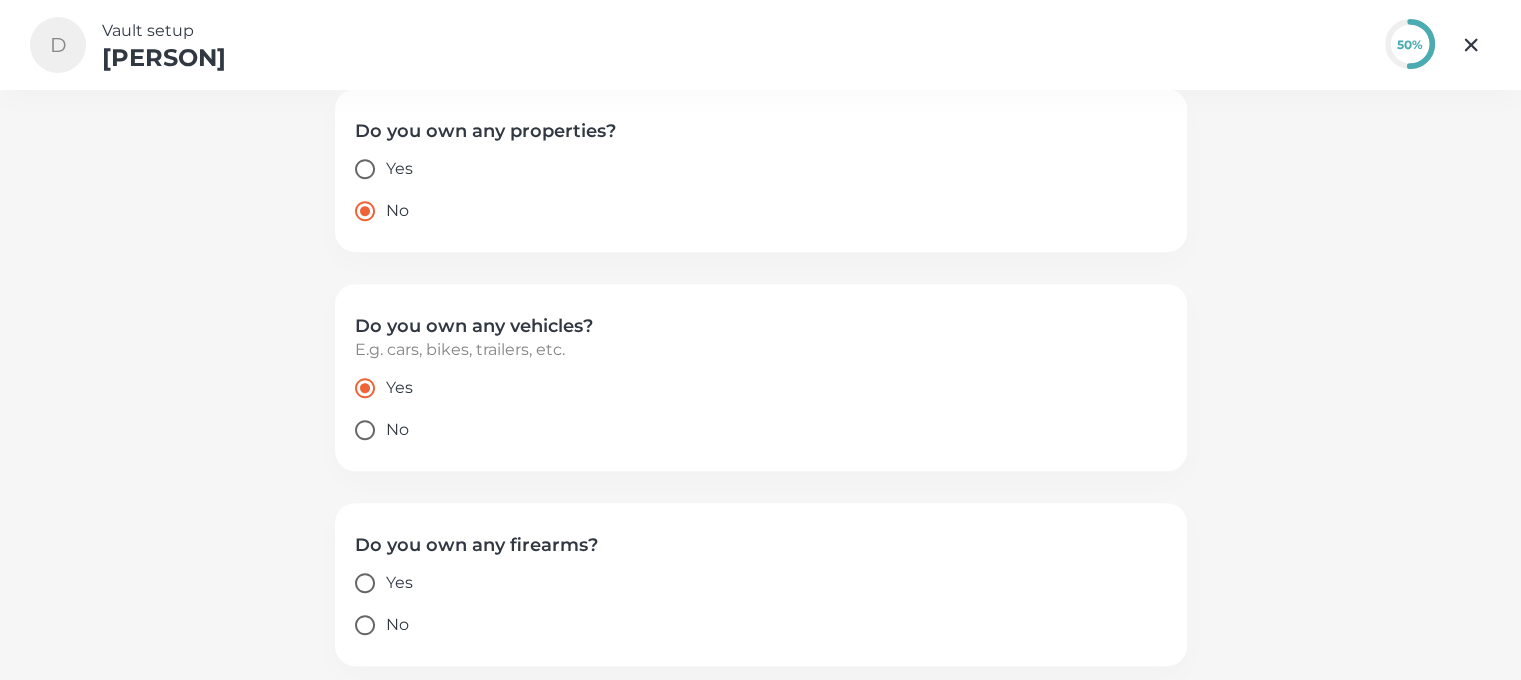 scroll, scrollTop: 828, scrollLeft: 0, axis: vertical 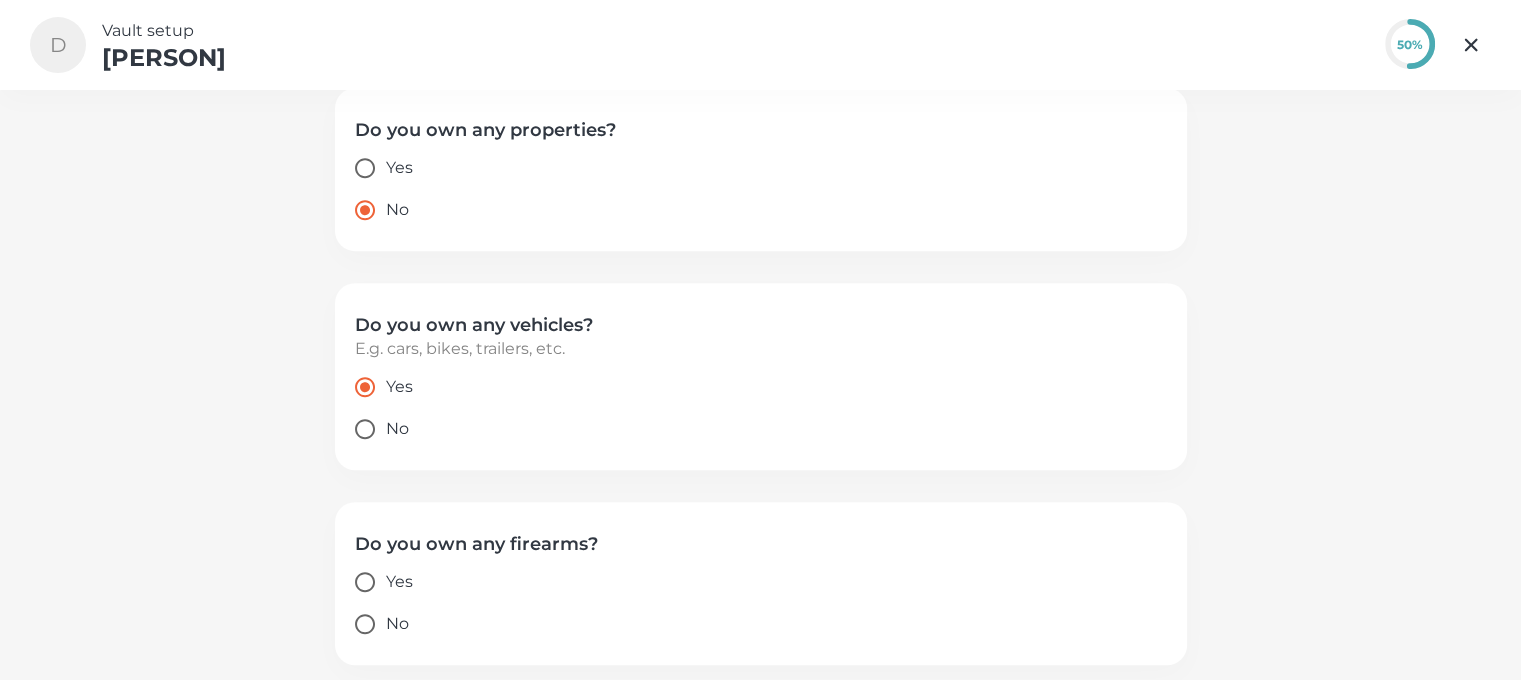 click on "No" at bounding box center (365, 624) 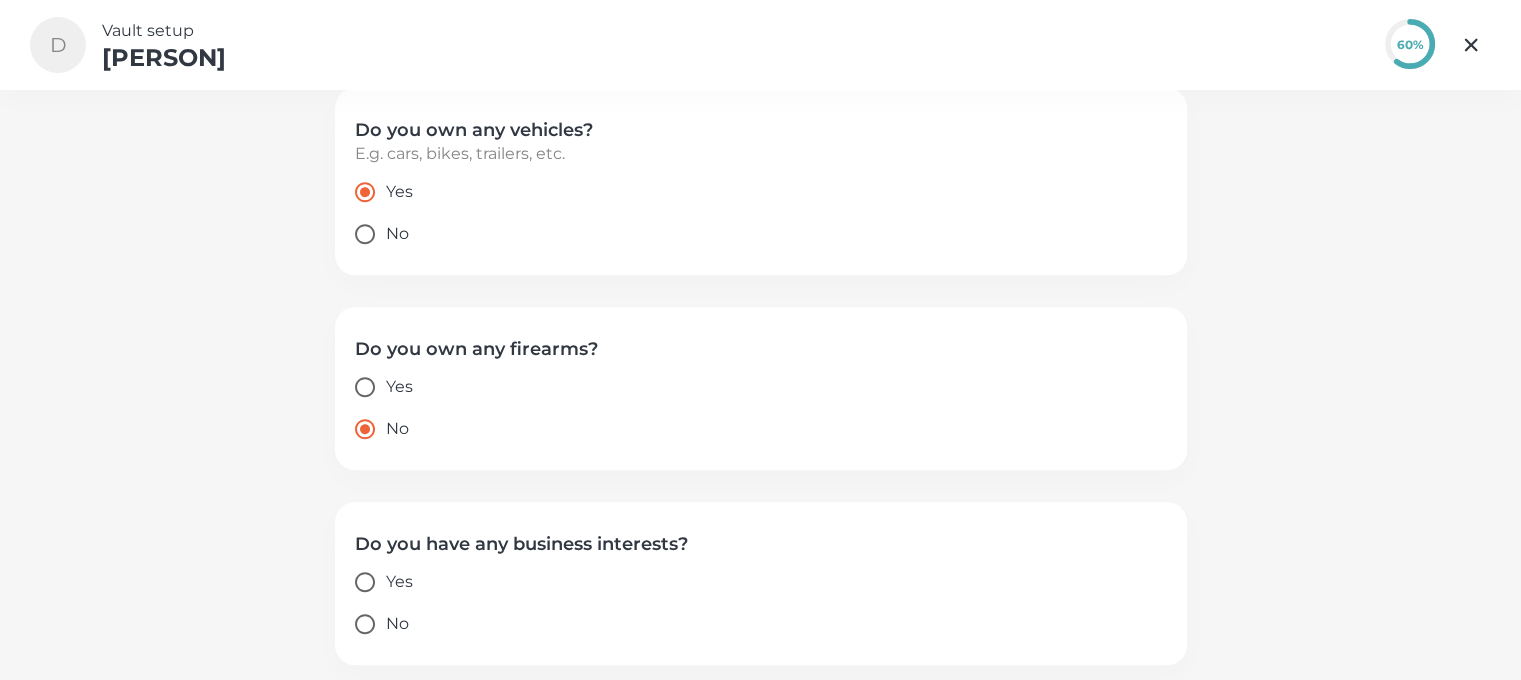scroll, scrollTop: 1024, scrollLeft: 0, axis: vertical 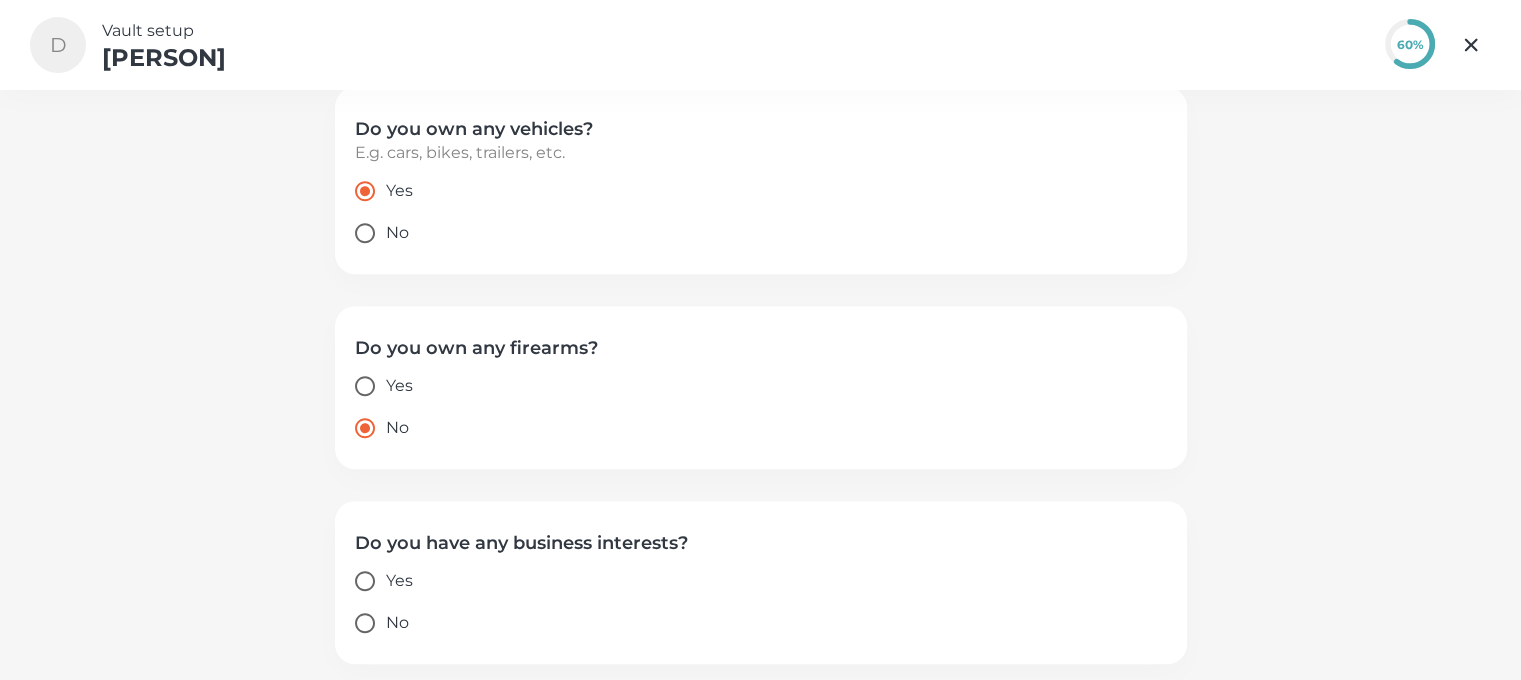 click on "No" at bounding box center (365, 623) 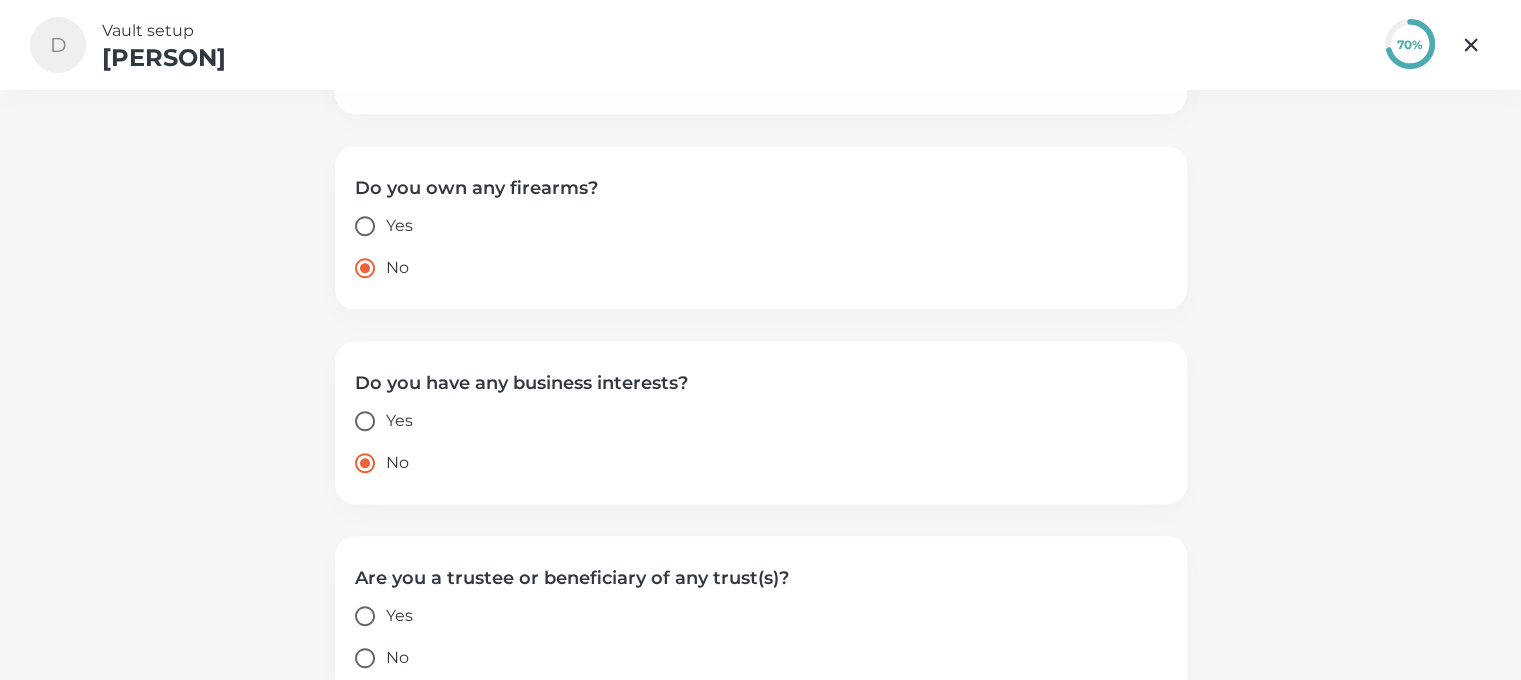 scroll, scrollTop: 1219, scrollLeft: 0, axis: vertical 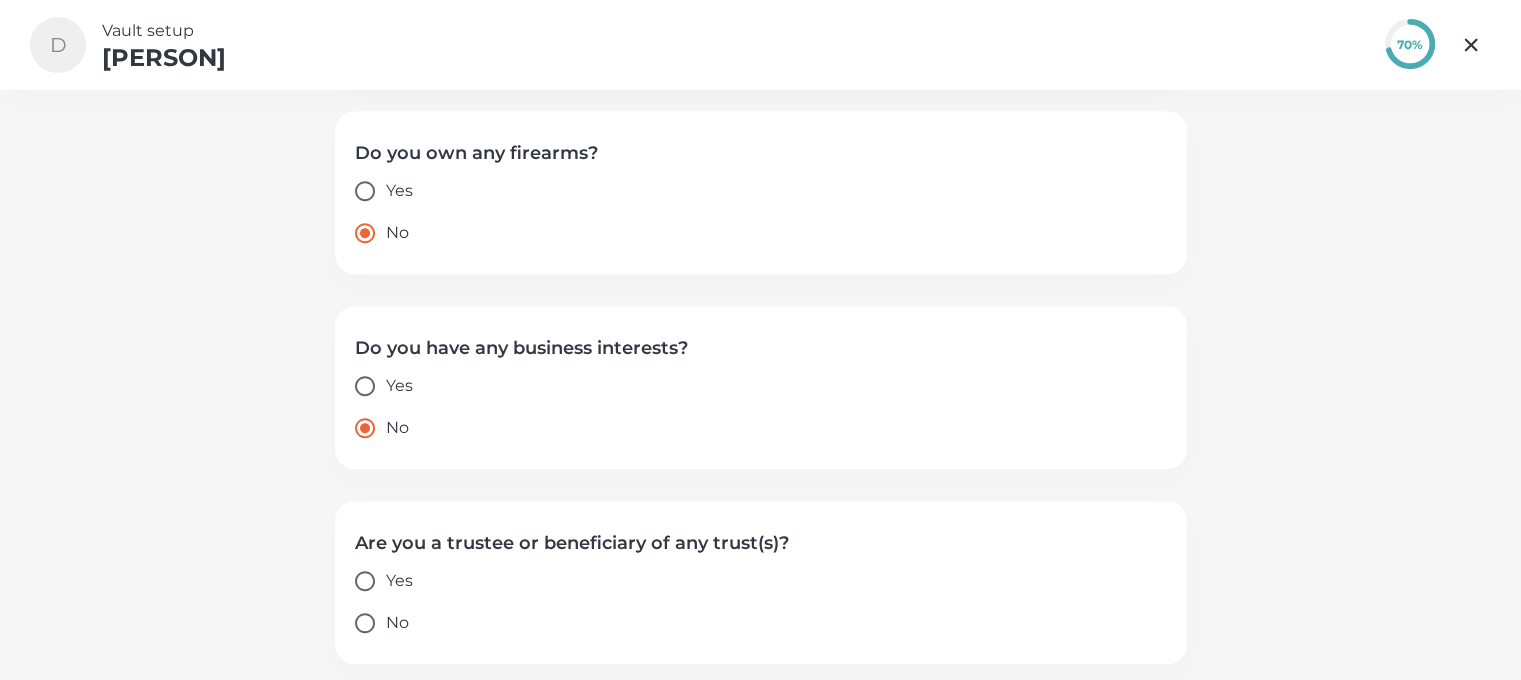click on "No" at bounding box center [365, 623] 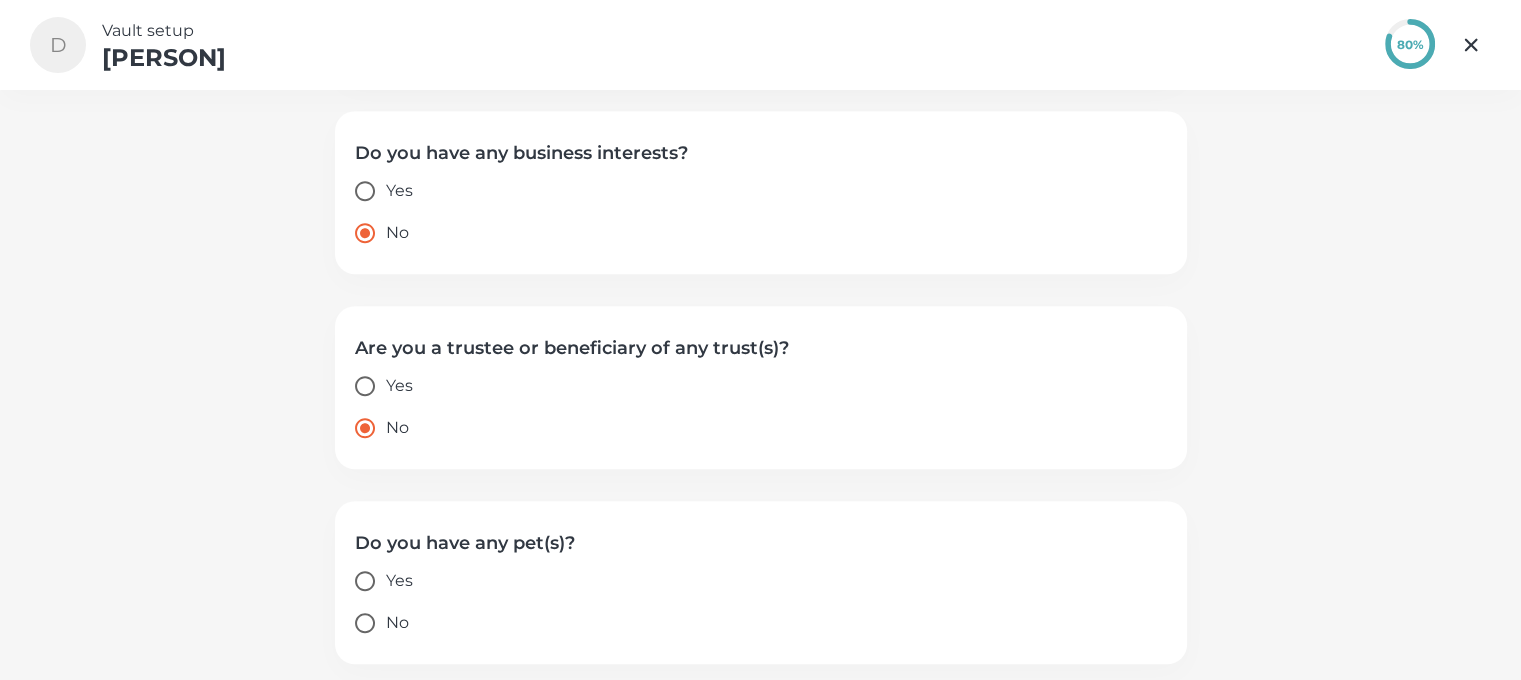 click on "No" at bounding box center (365, 623) 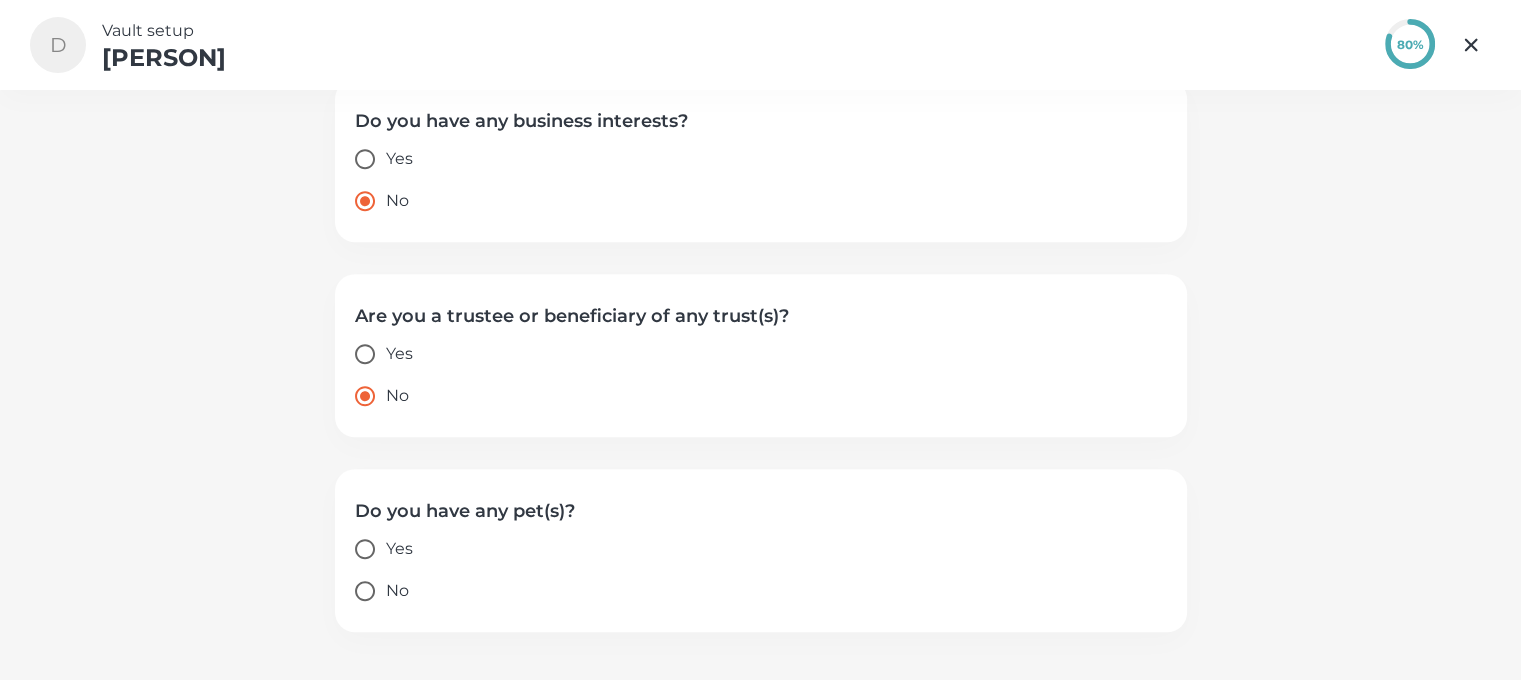 scroll, scrollTop: 1492, scrollLeft: 0, axis: vertical 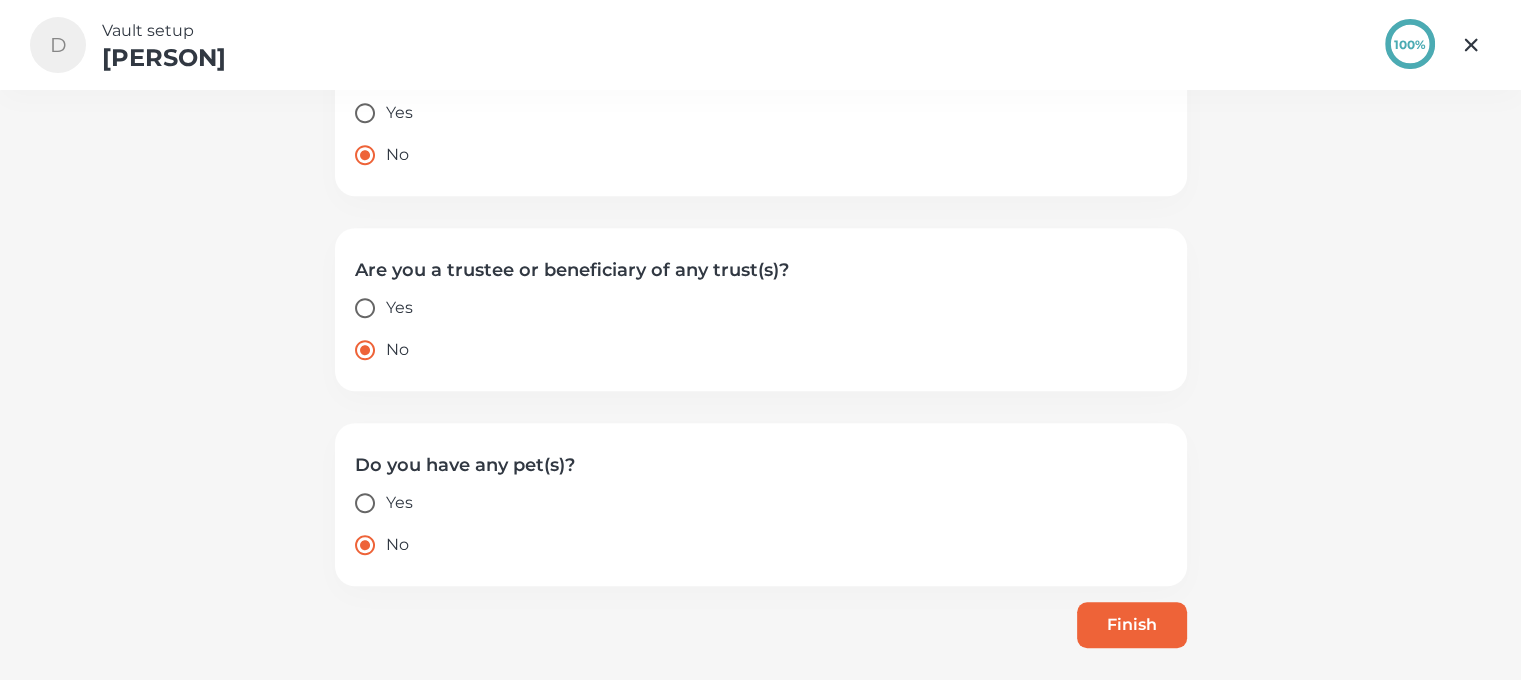 click on "Finish" at bounding box center [1132, 625] 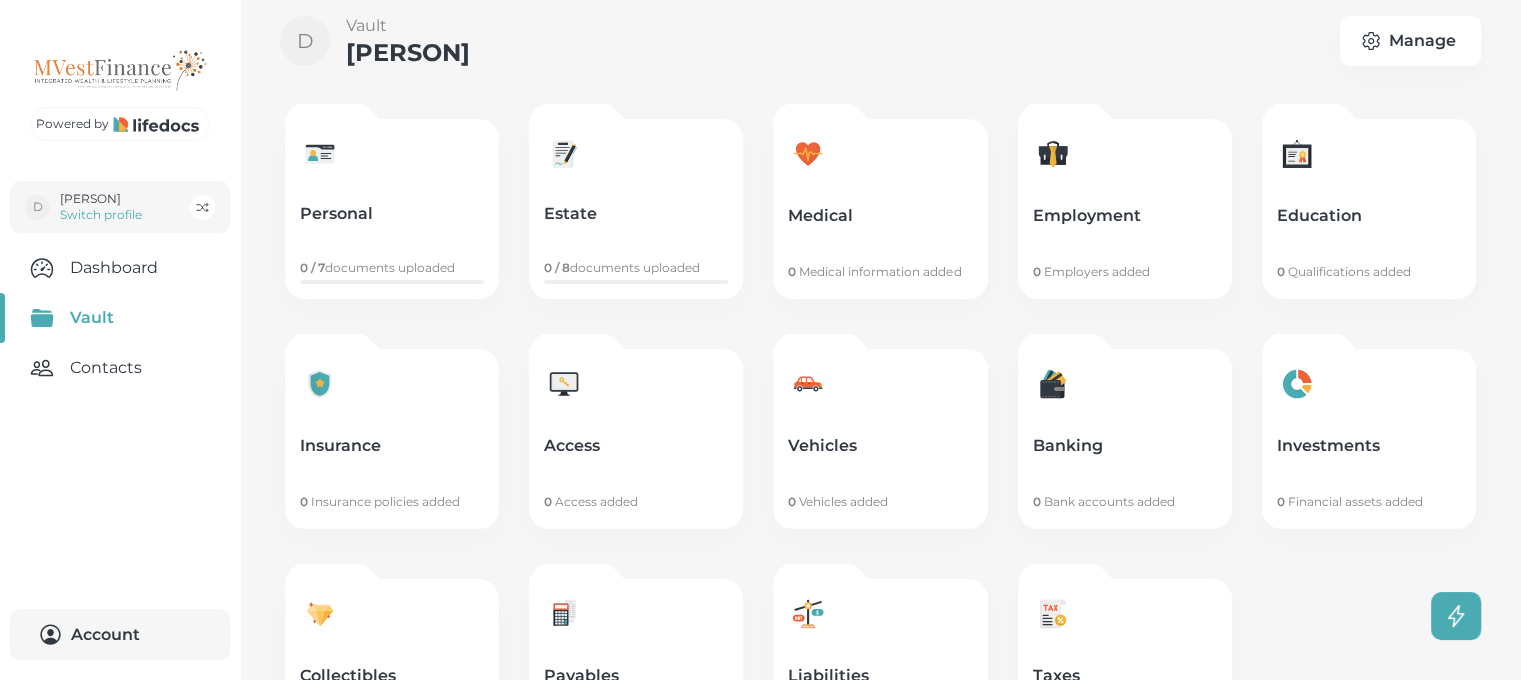 scroll, scrollTop: 0, scrollLeft: 0, axis: both 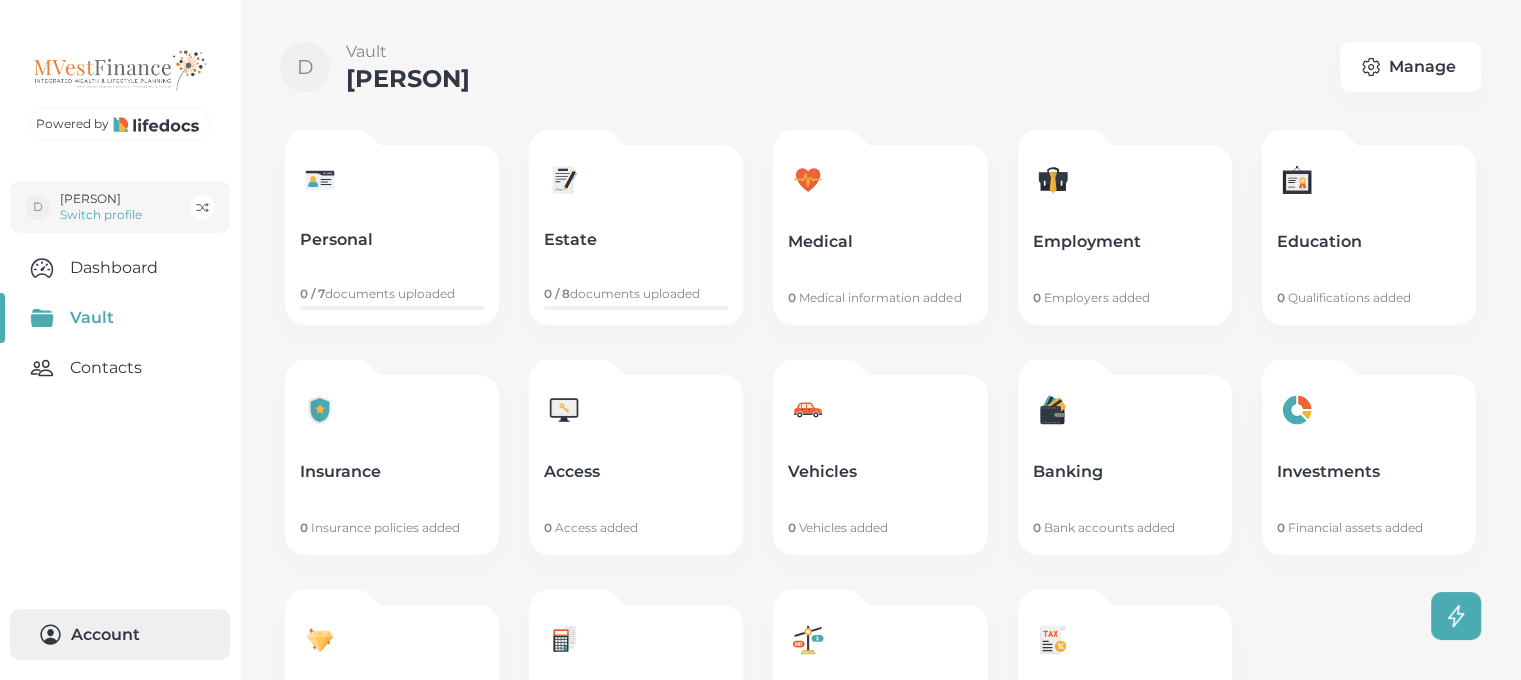 click on "Account 0" at bounding box center [120, 634] 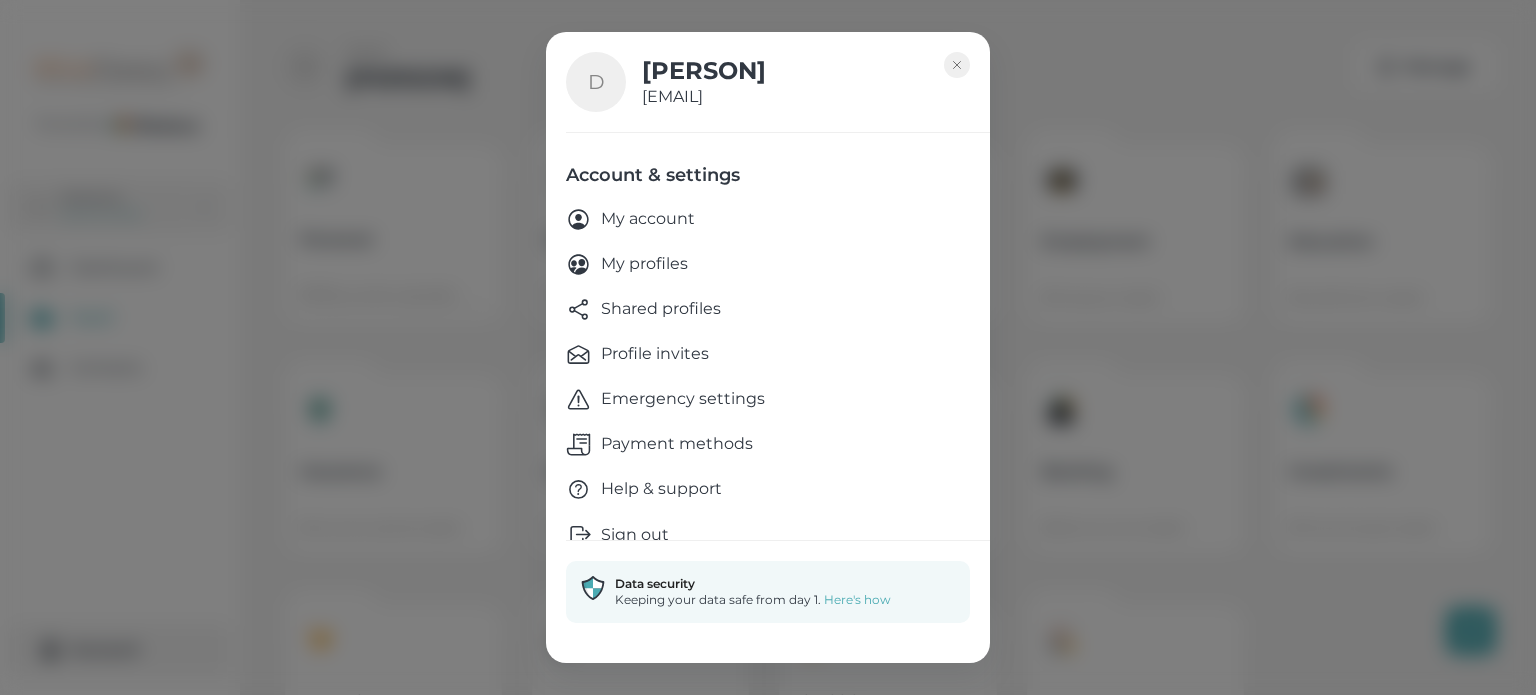 click on "My account" at bounding box center [648, 219] 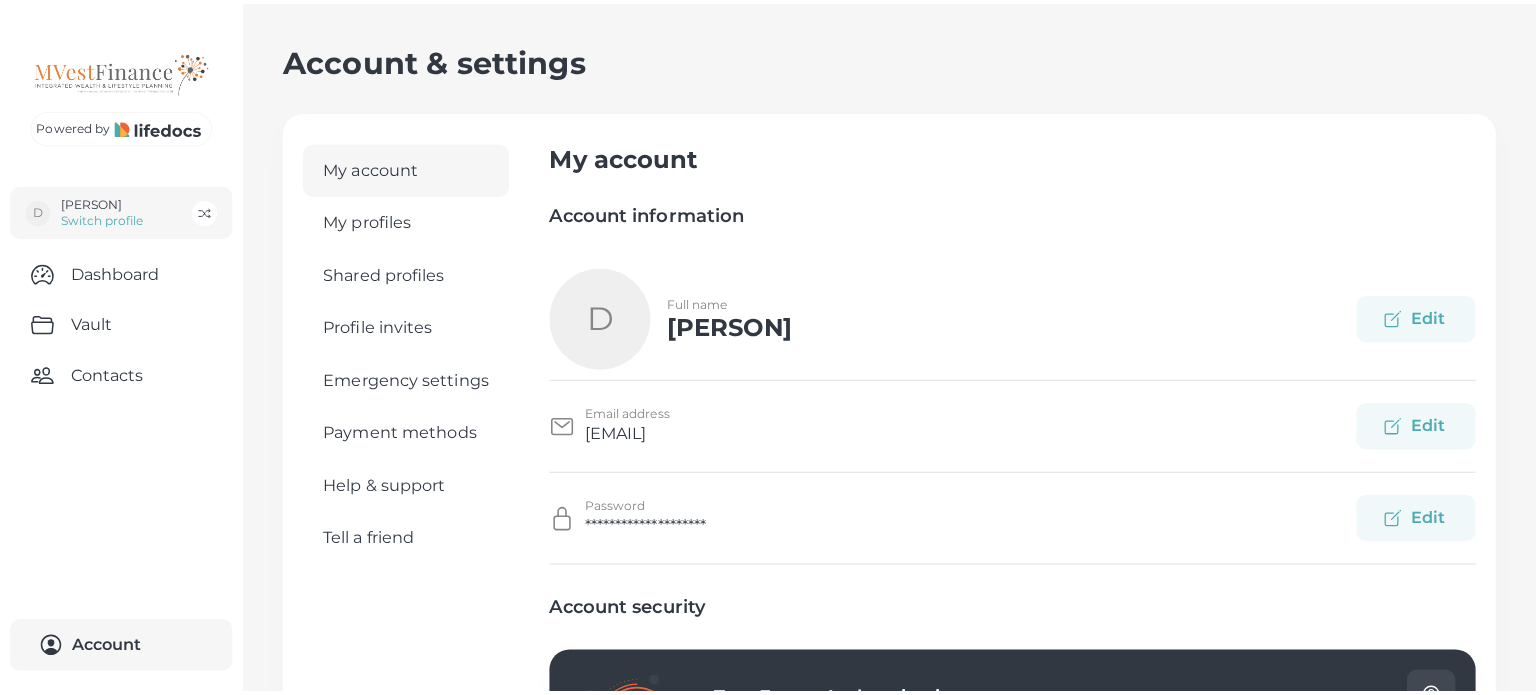 scroll, scrollTop: 0, scrollLeft: 0, axis: both 